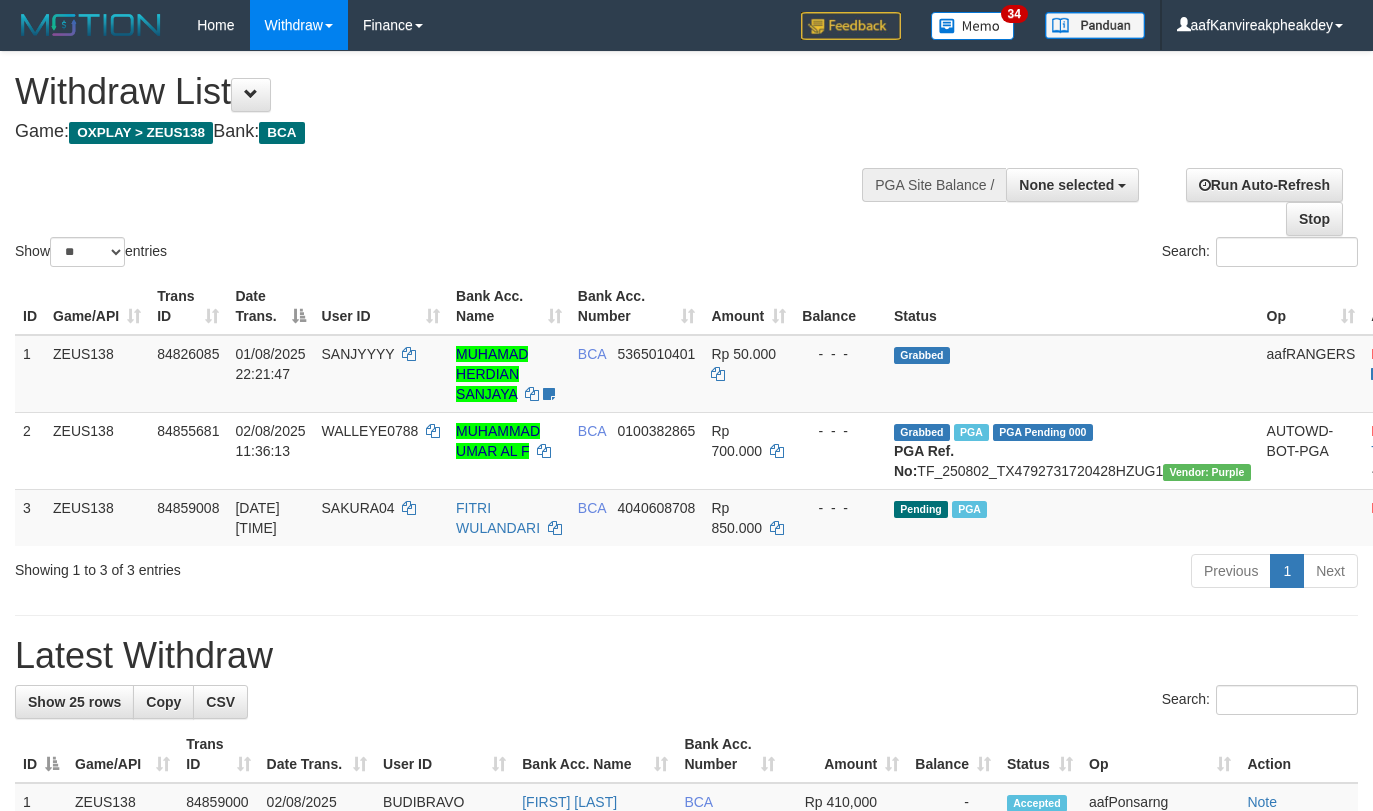 select 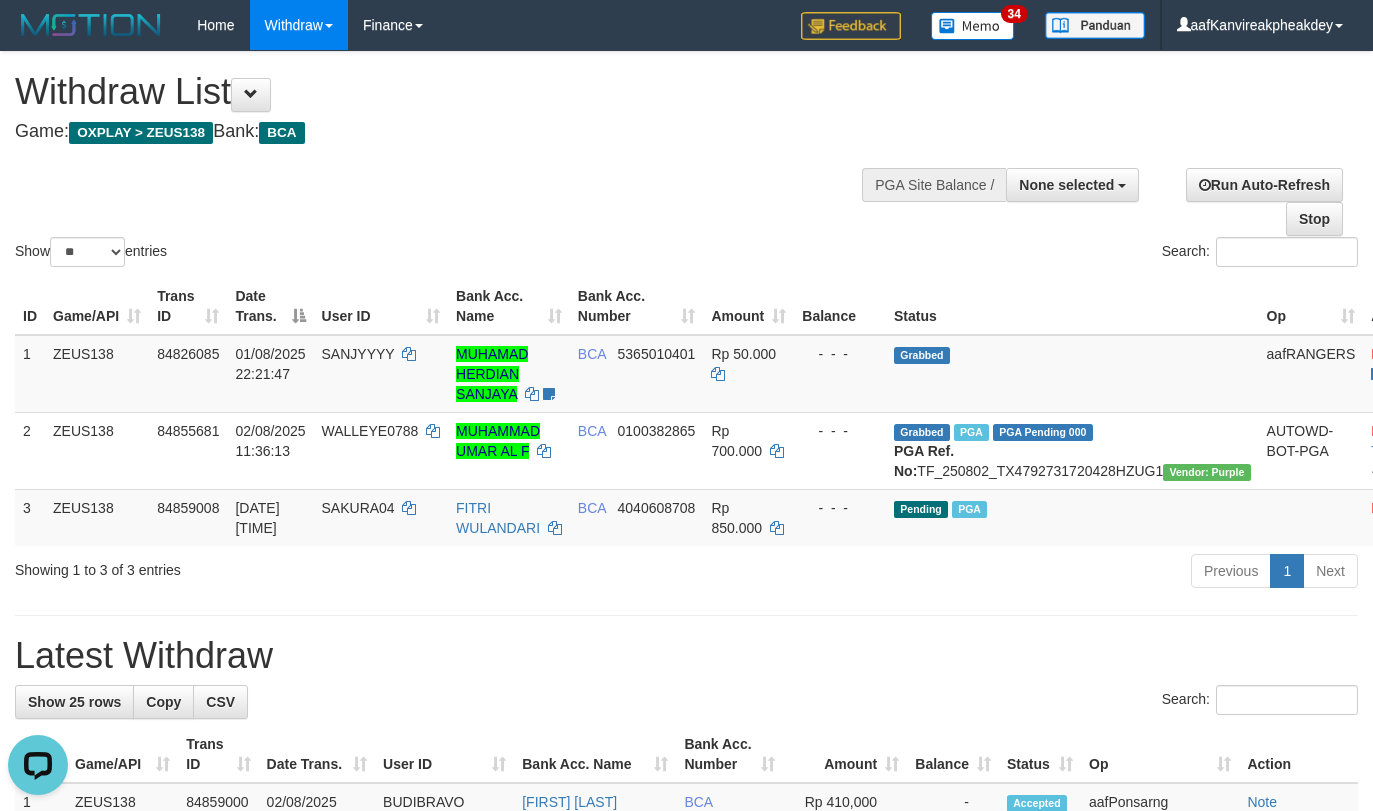 scroll, scrollTop: 0, scrollLeft: 0, axis: both 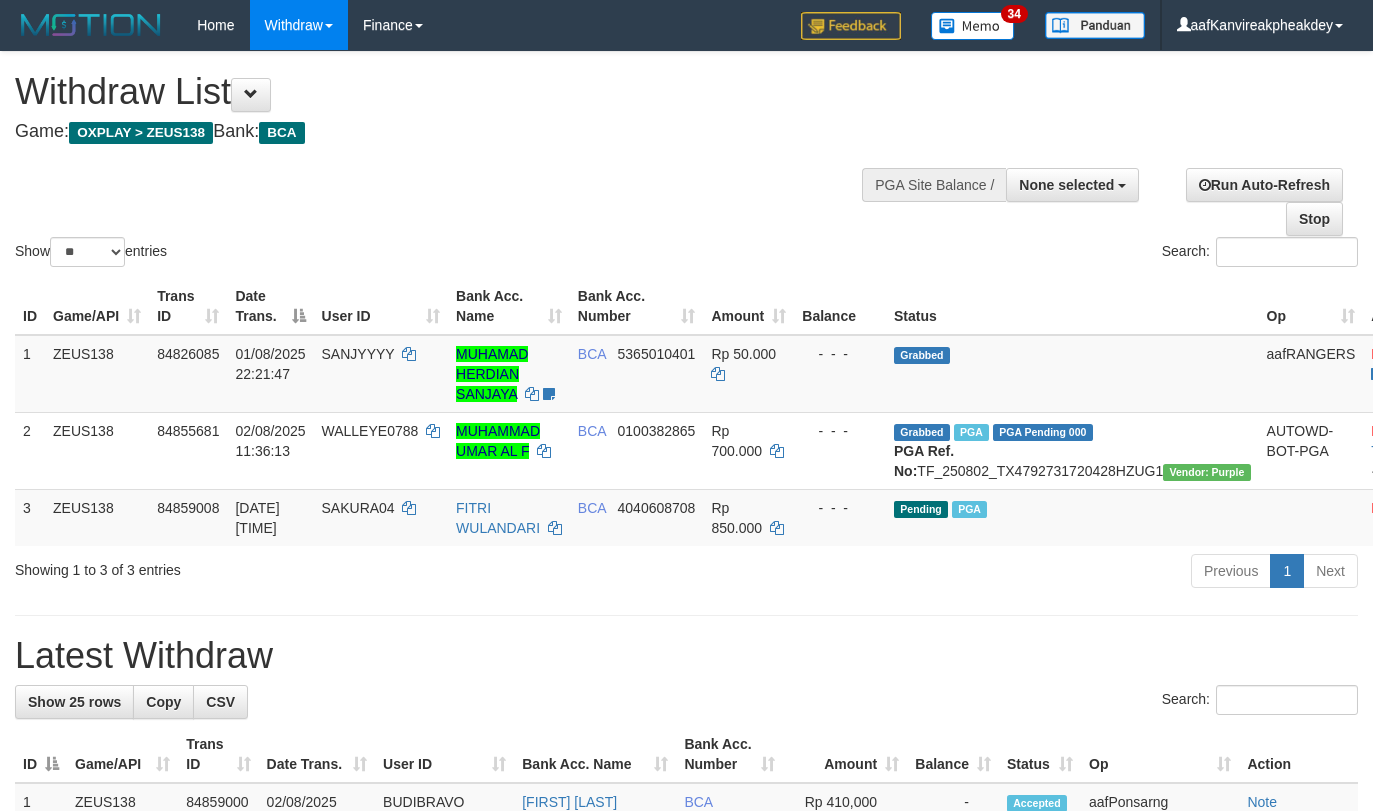 select 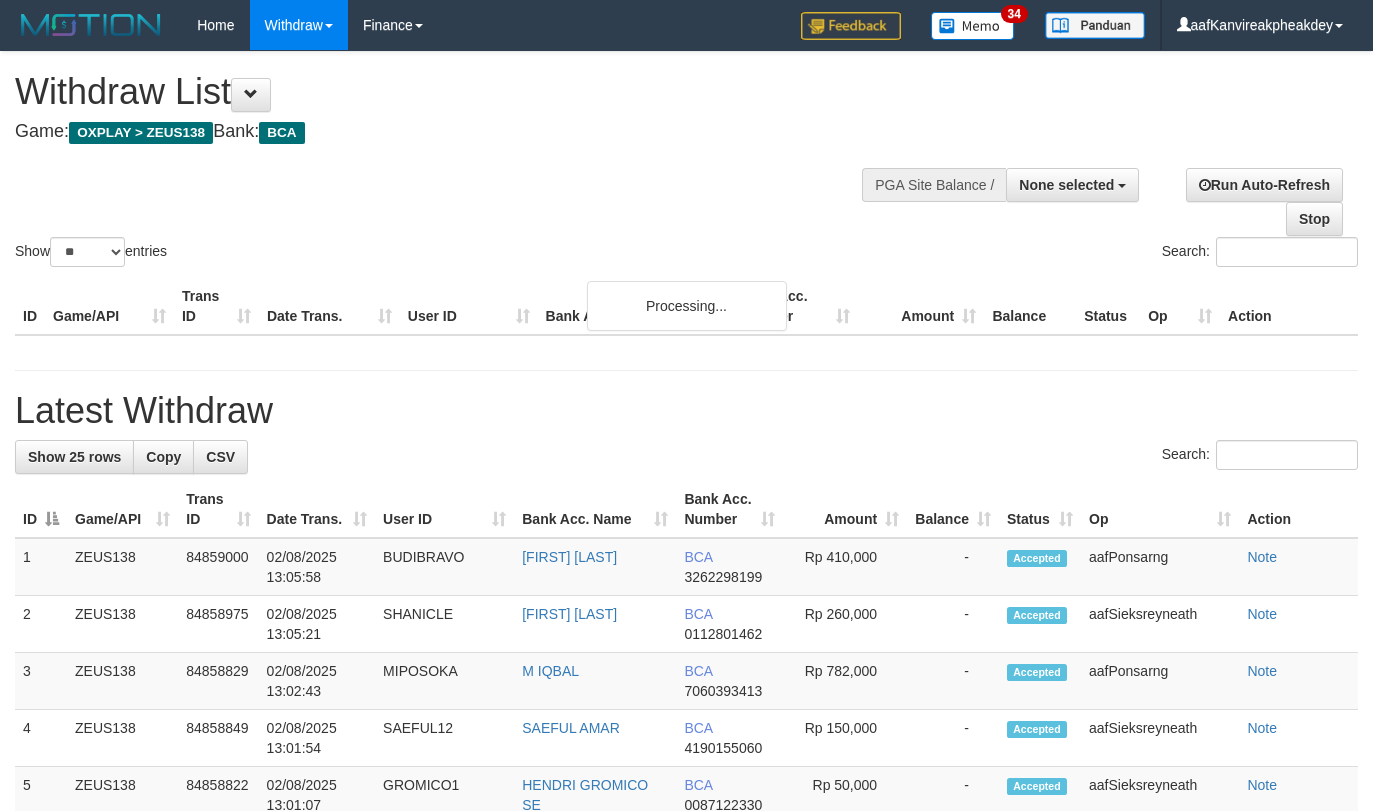 select 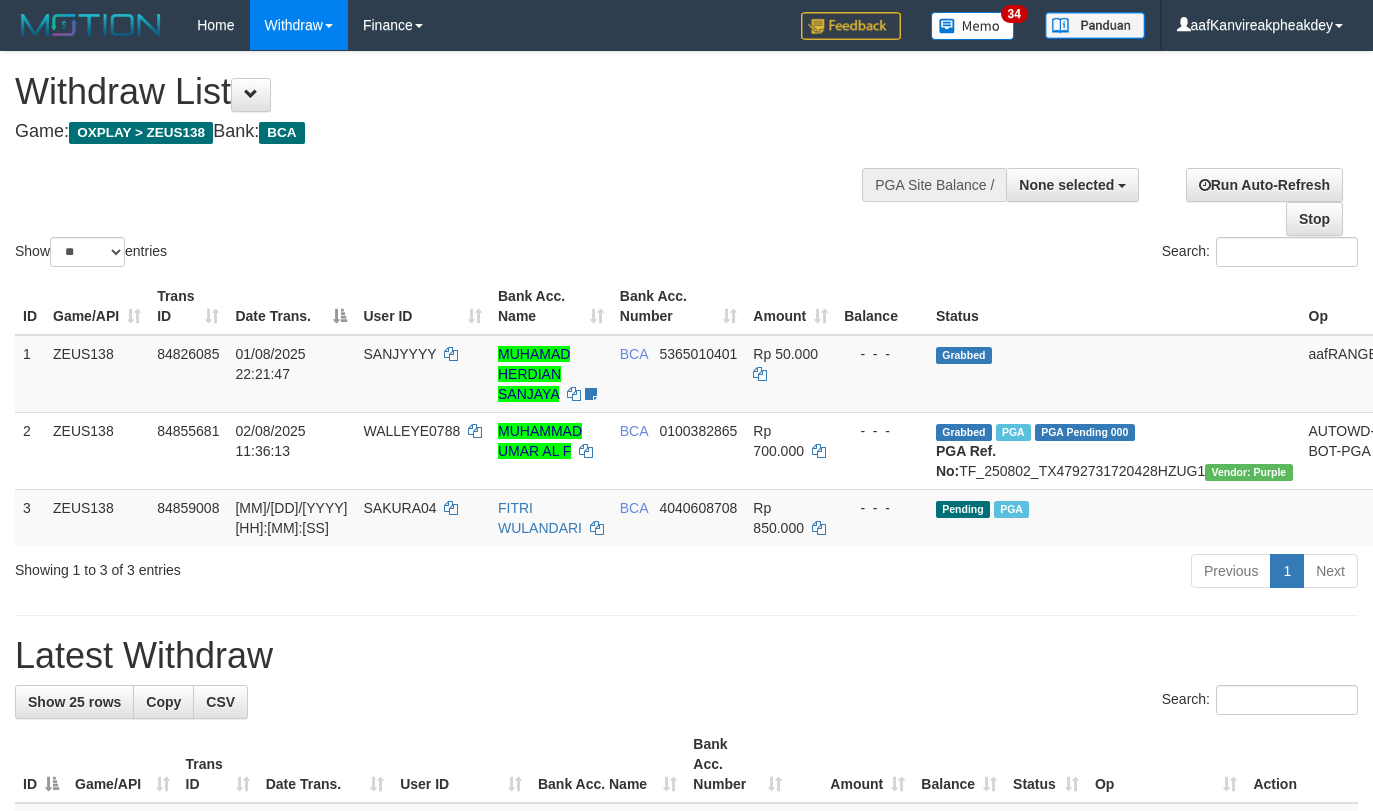 select 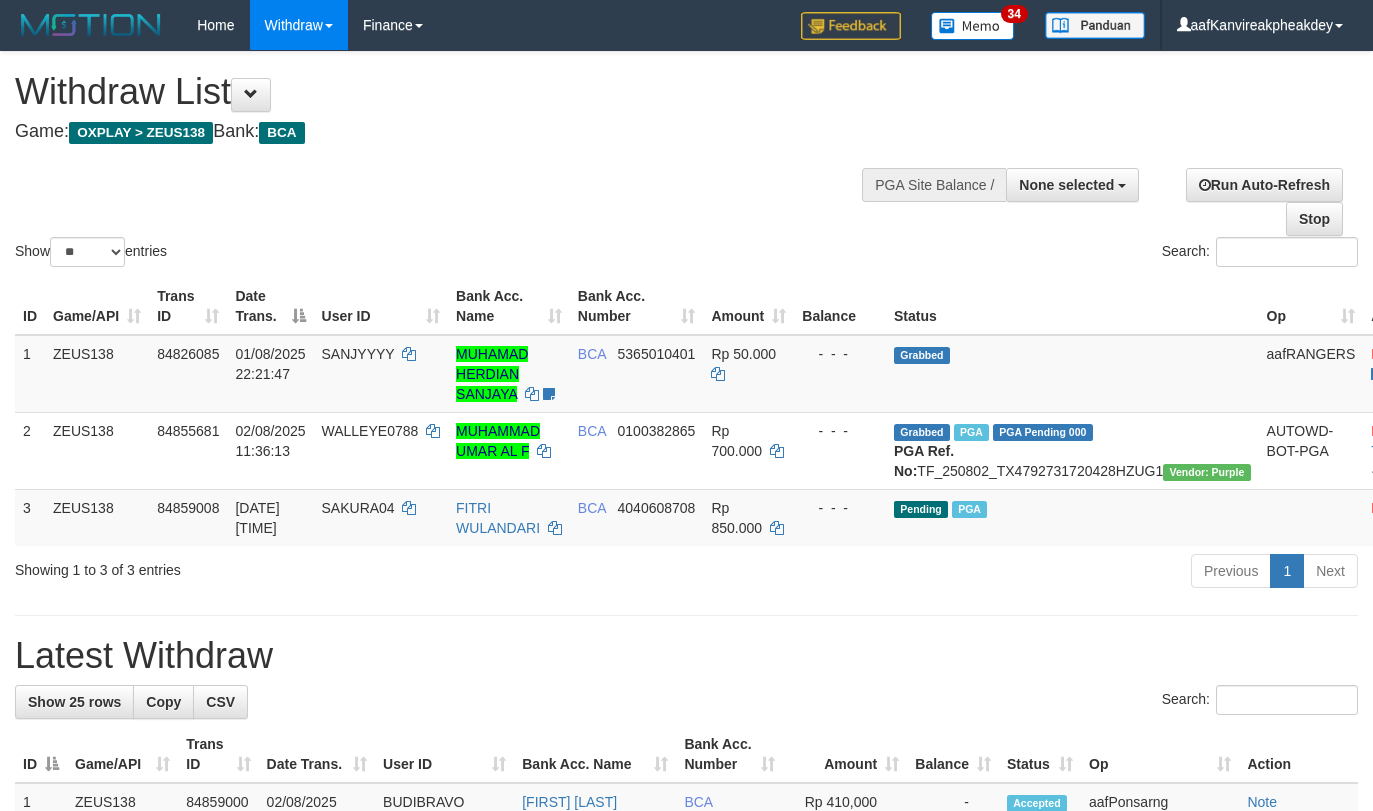 select 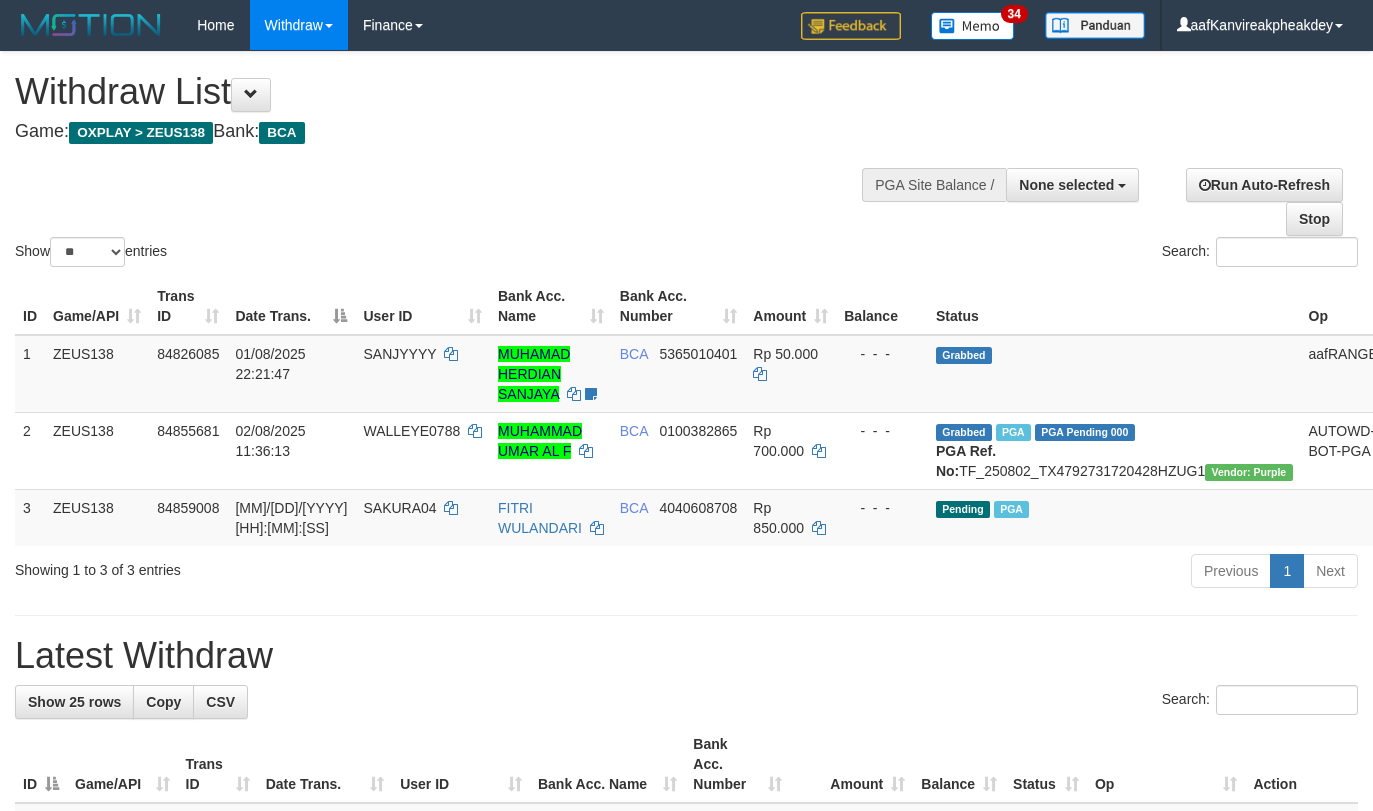 select 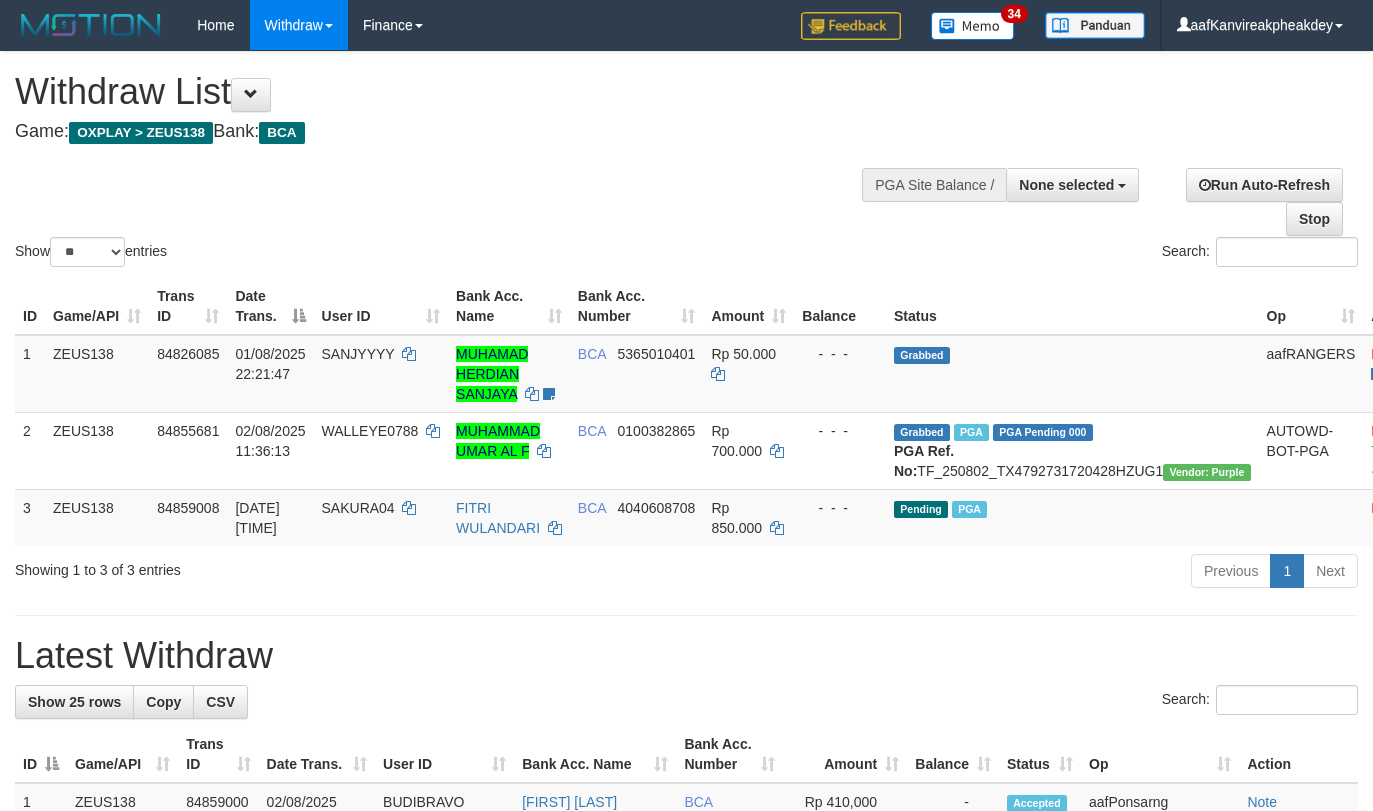 select 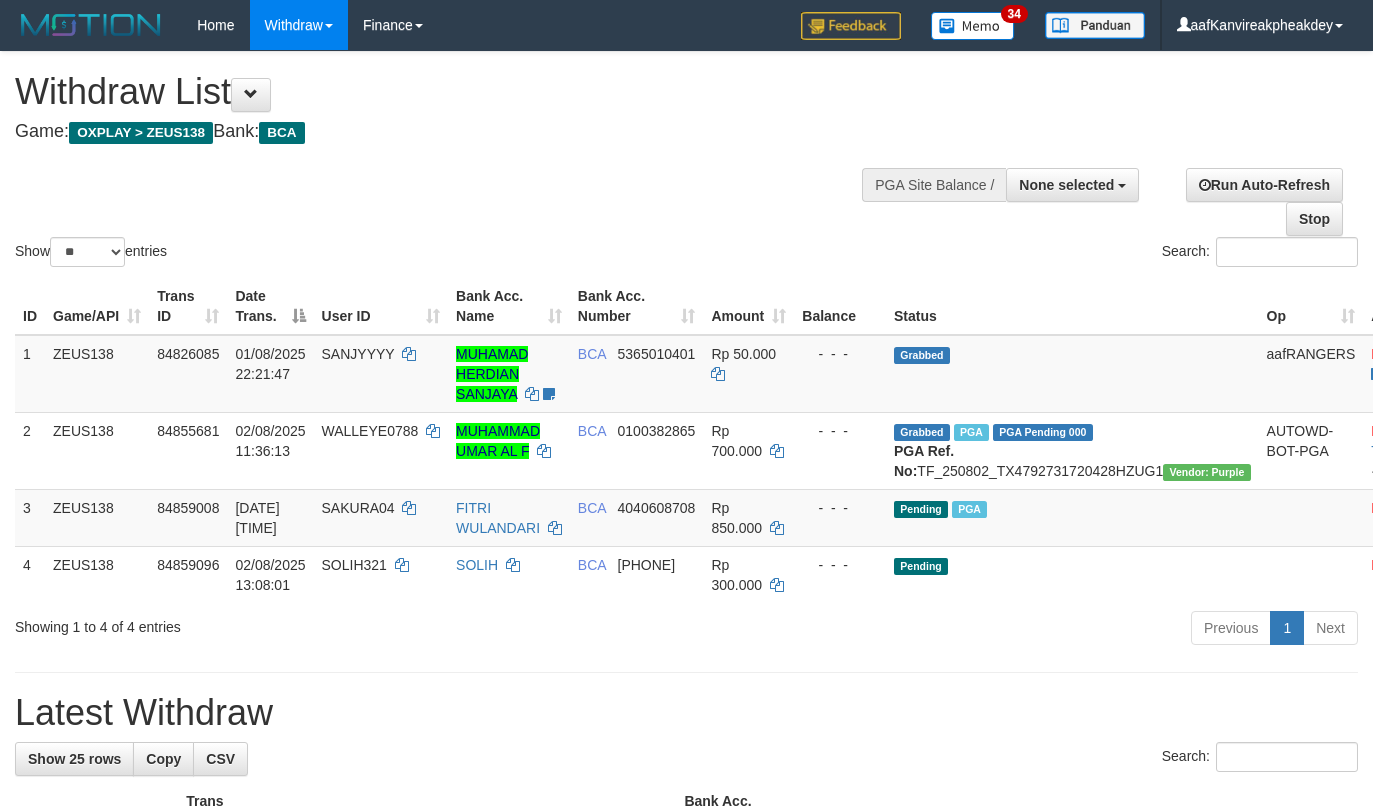 select 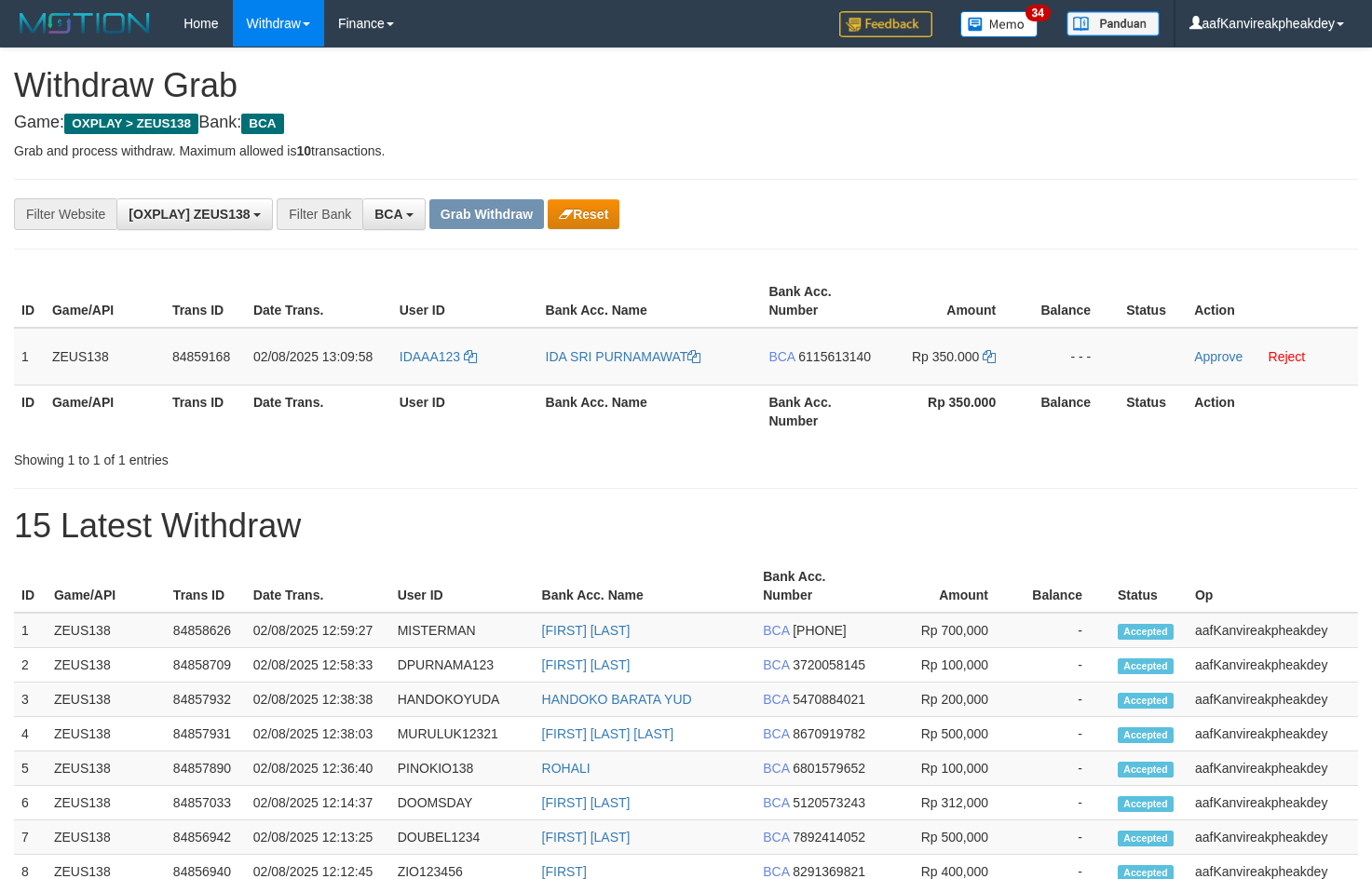 scroll, scrollTop: 0, scrollLeft: 0, axis: both 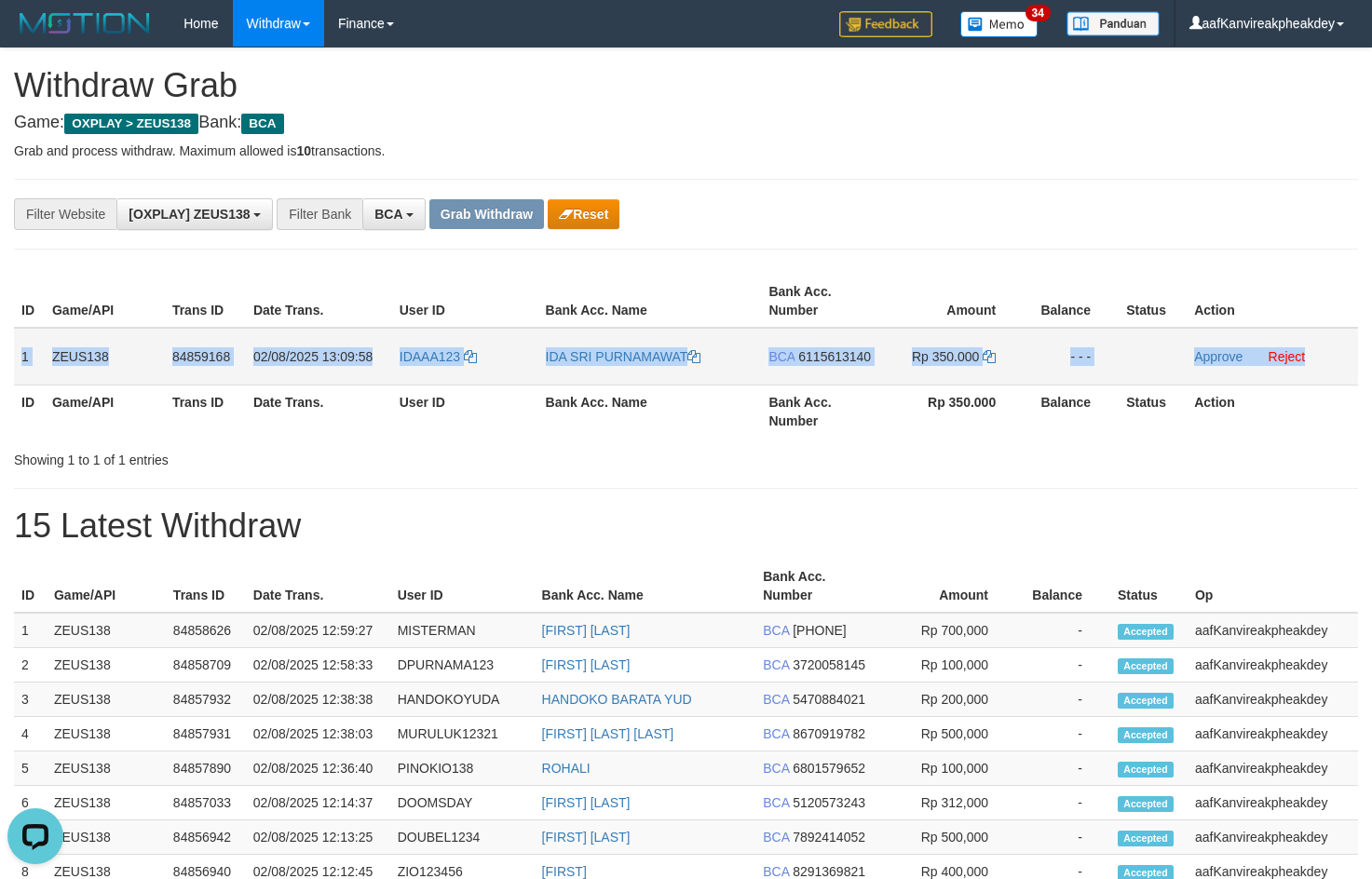 copy on "1
ZEUS138
84859168
[DATE] [TIME]
IDAAA123
[FIRST] [LAST]
BCA
6115613140
Rp 350.000
- - -
Approve
Reject" 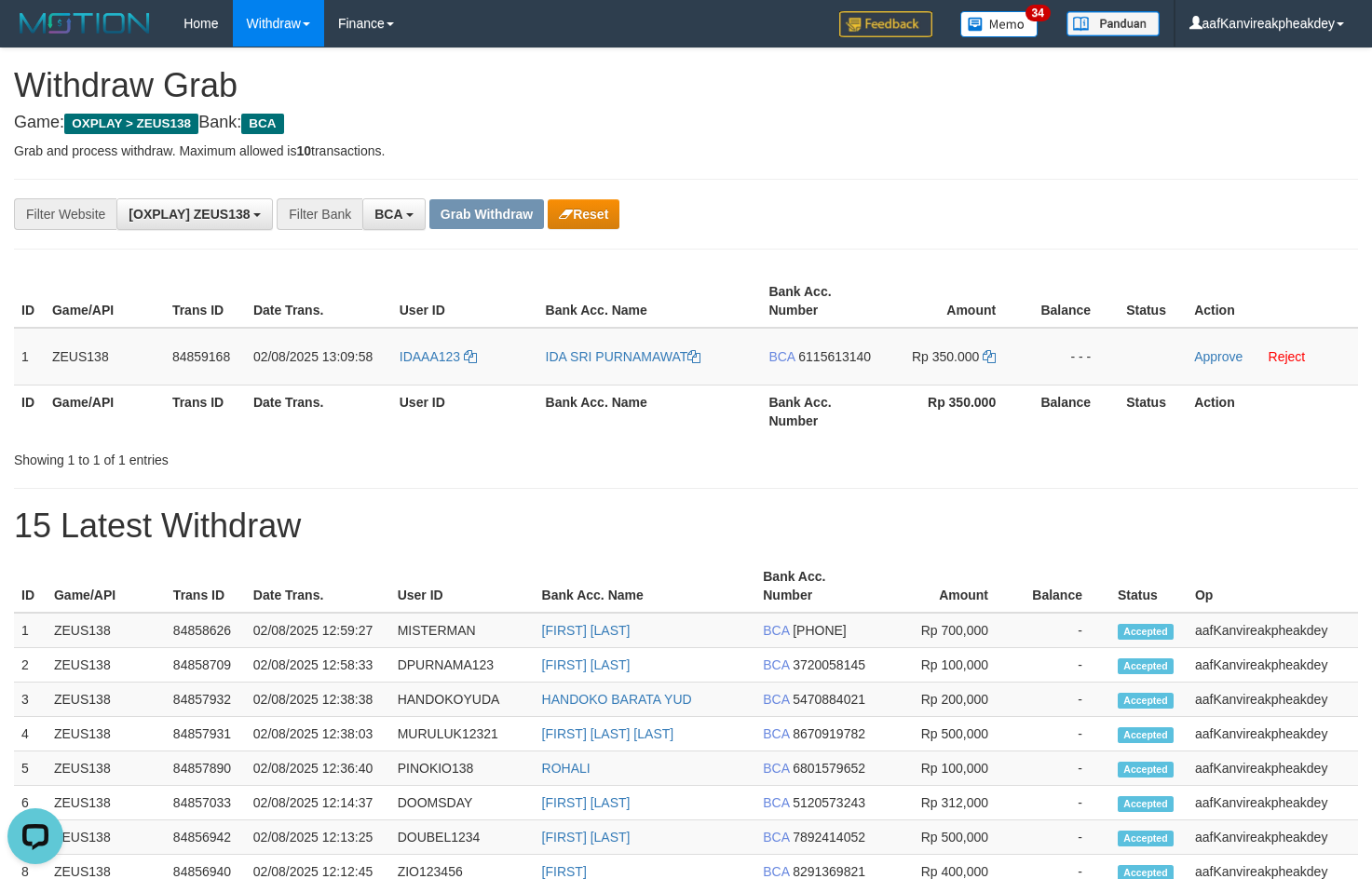 drag, startPoint x: 943, startPoint y: 175, endPoint x: 1371, endPoint y: 190, distance: 428.26277 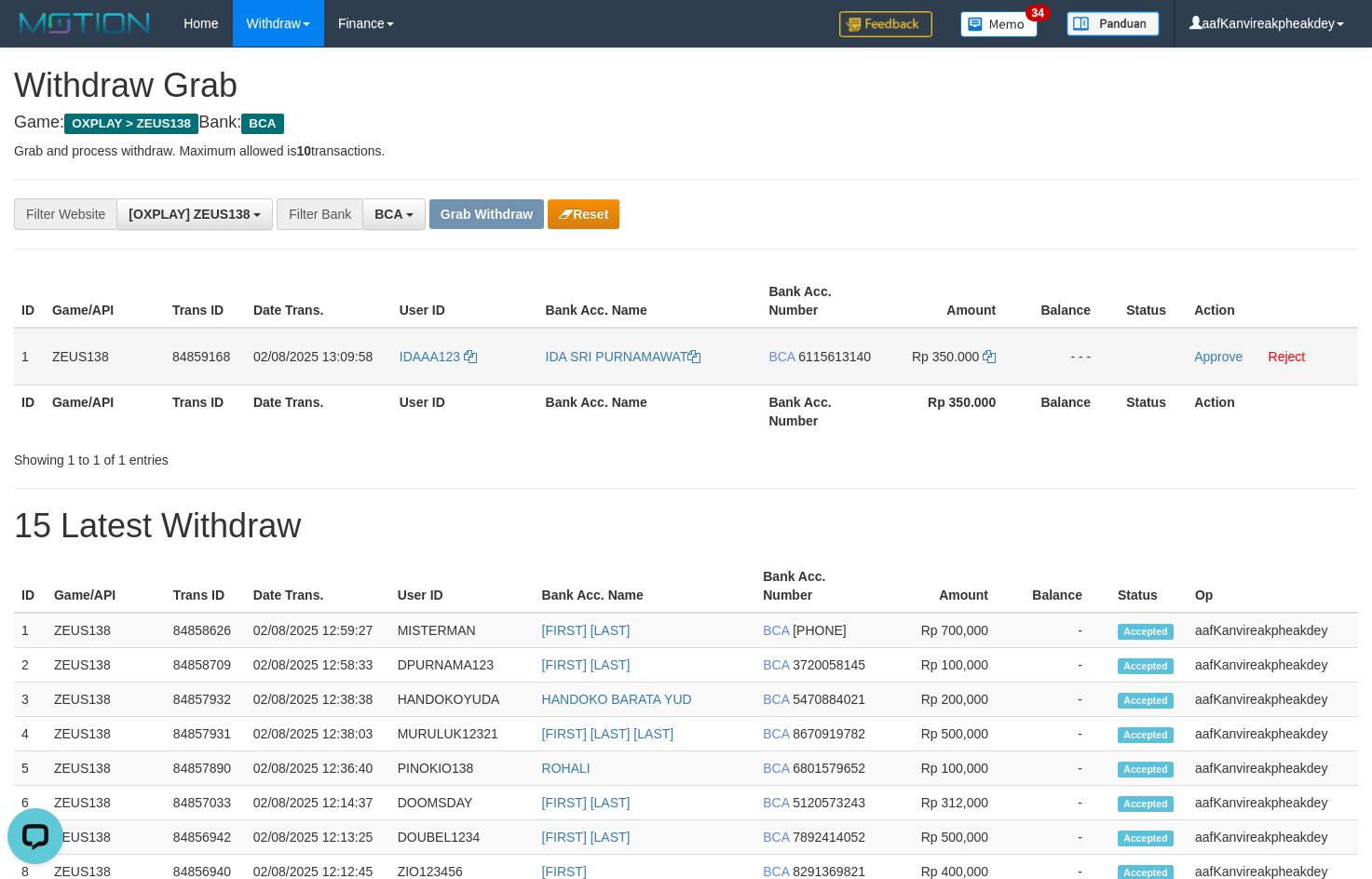 click on "6115613140" at bounding box center [835, 357] 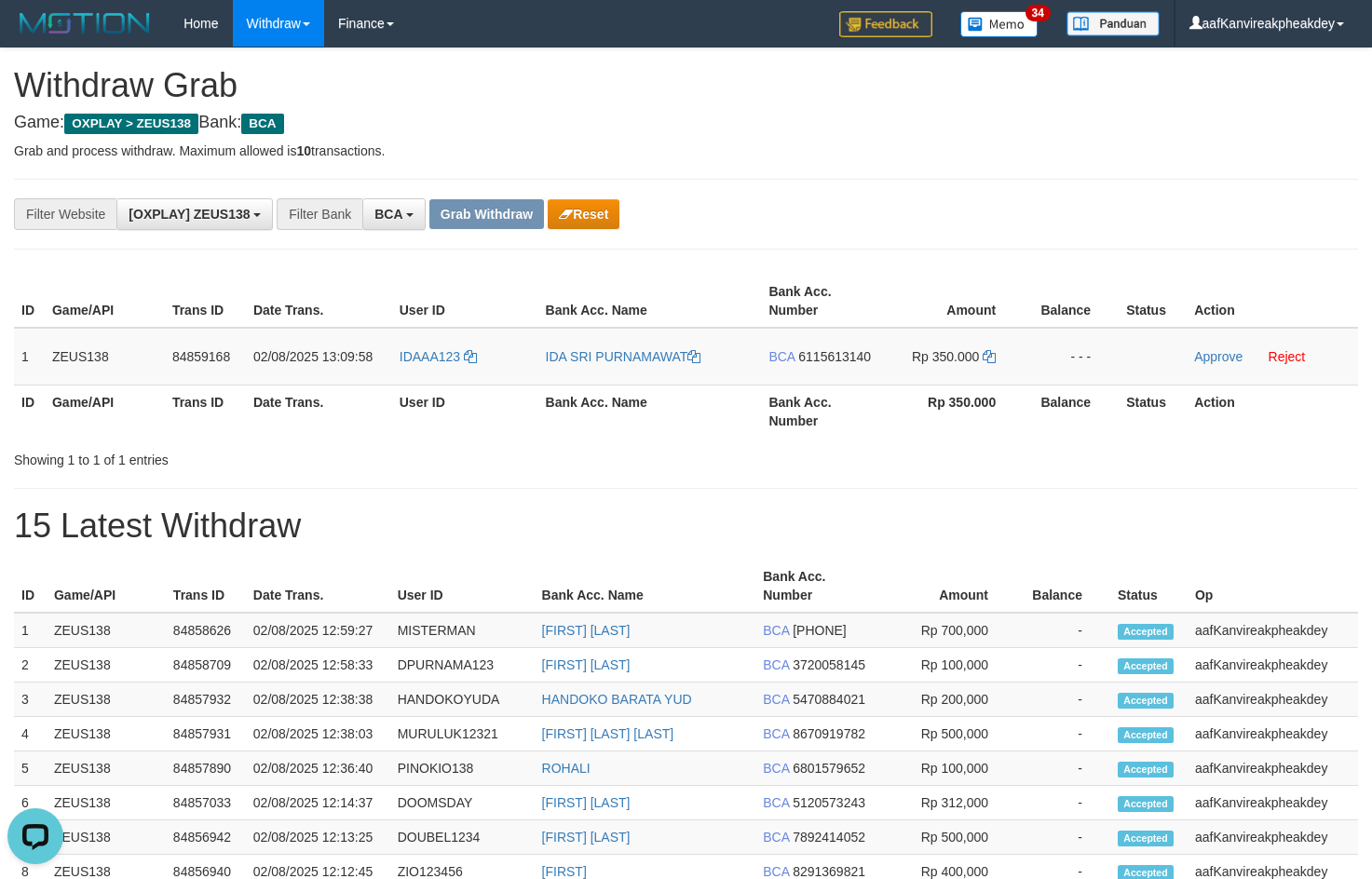 drag, startPoint x: 838, startPoint y: 356, endPoint x: 1383, endPoint y: 241, distance: 557.0009 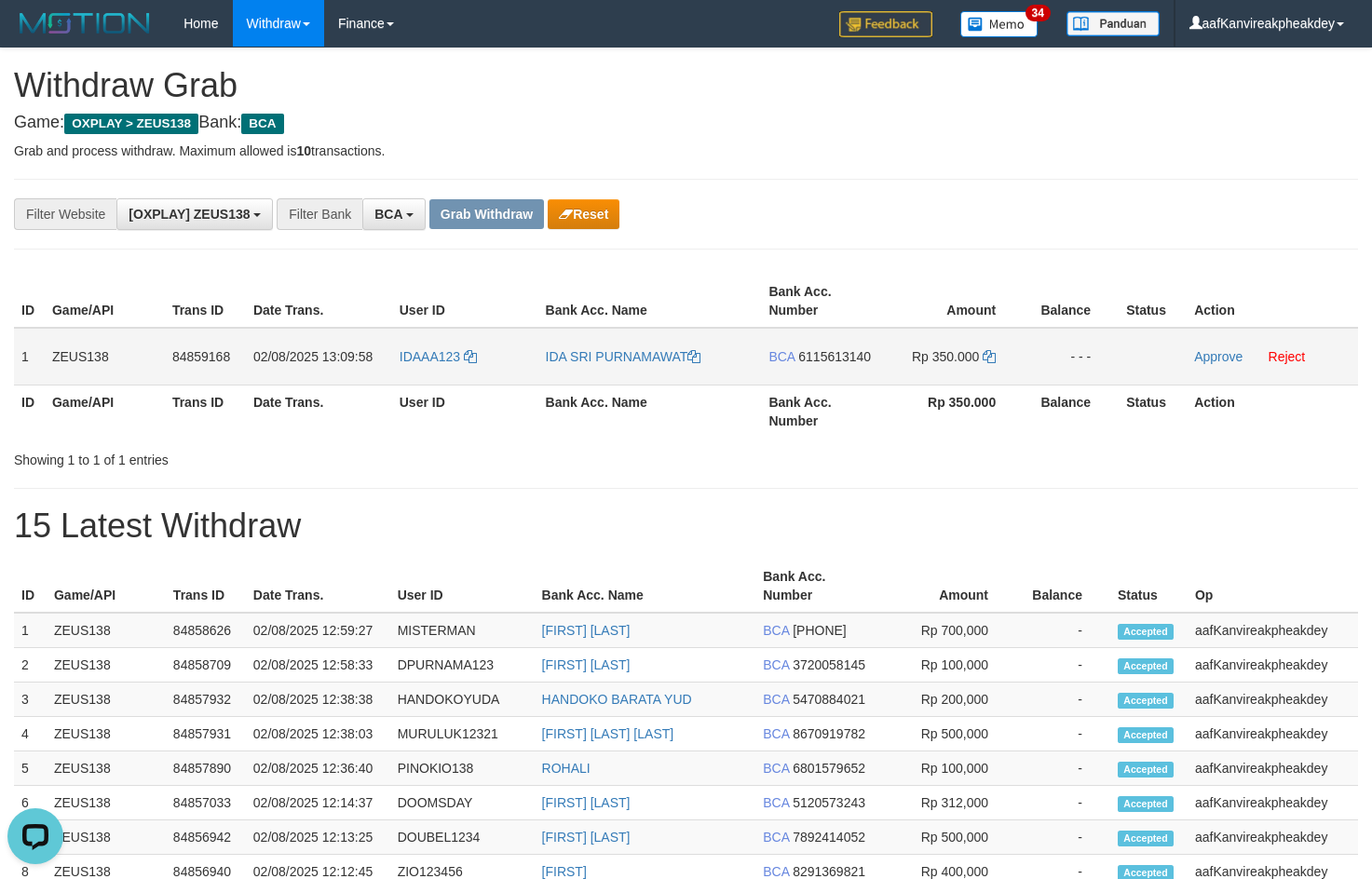 click on "IDAAA123" at bounding box center [465, 357] 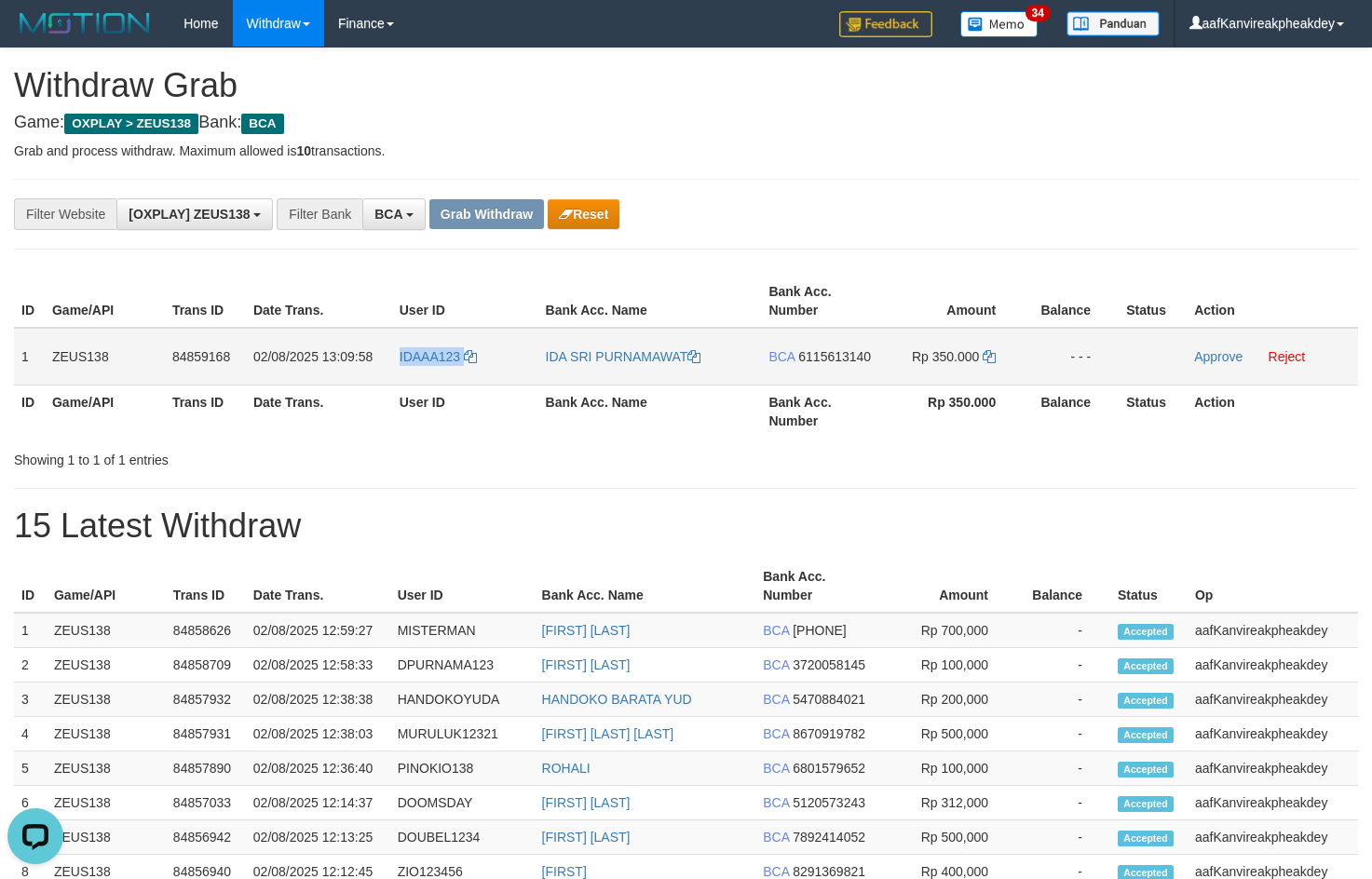 click on "IDAAA123" at bounding box center (465, 357) 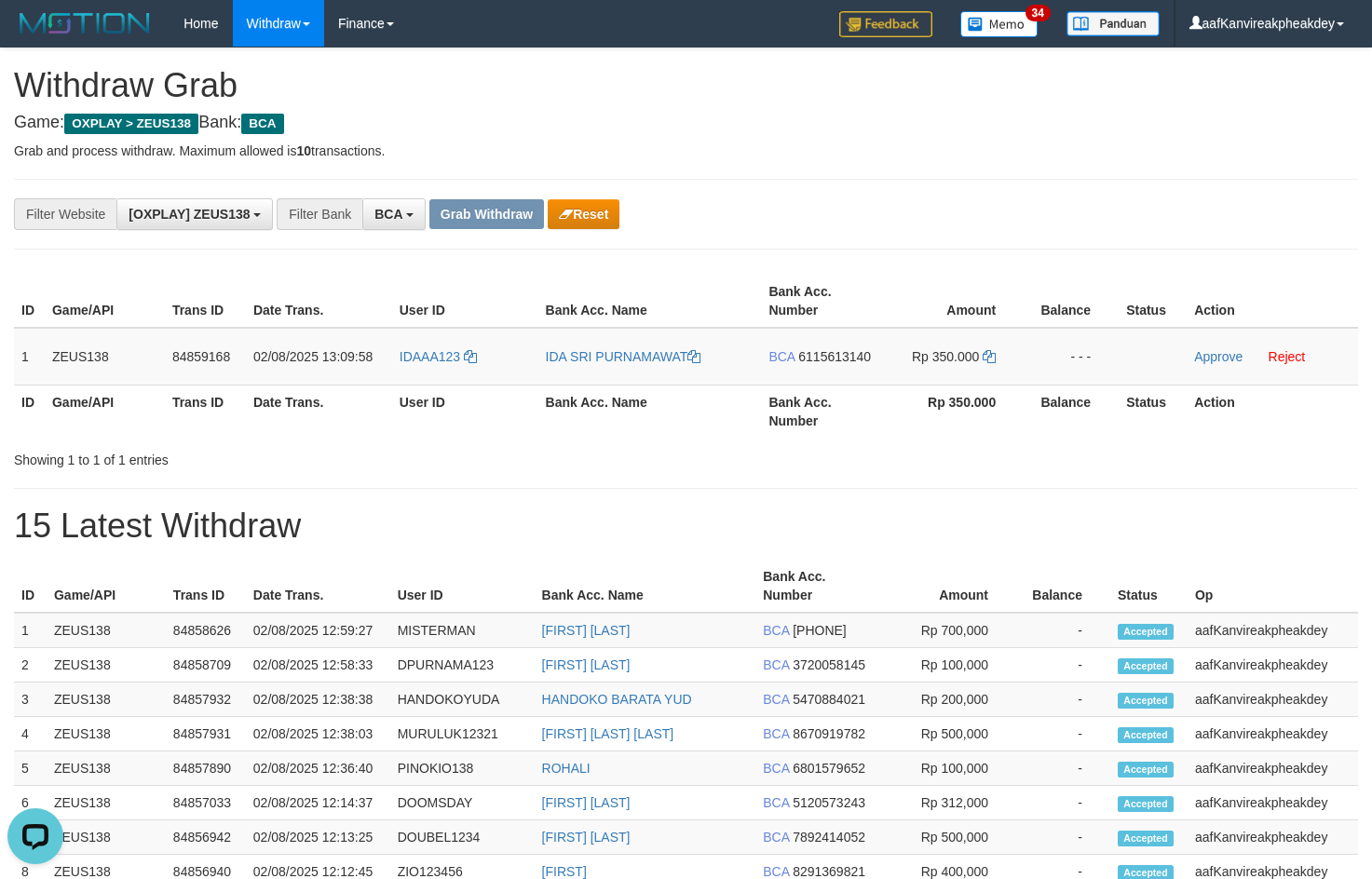 click on "Grab and process withdraw.
Maximum allowed is  10  transactions." at bounding box center (686, 151) 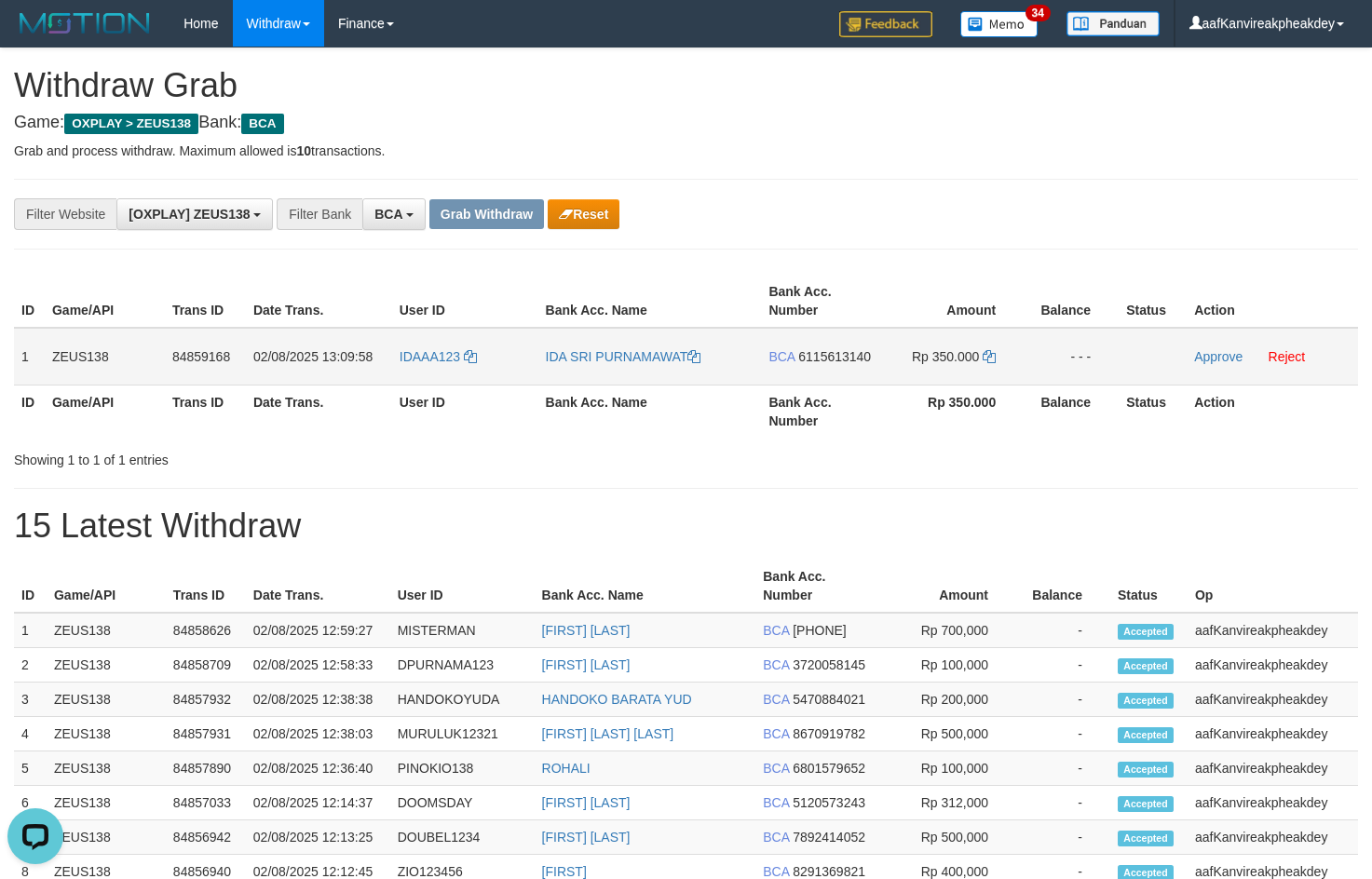 click on "6115613140" at bounding box center [835, 357] 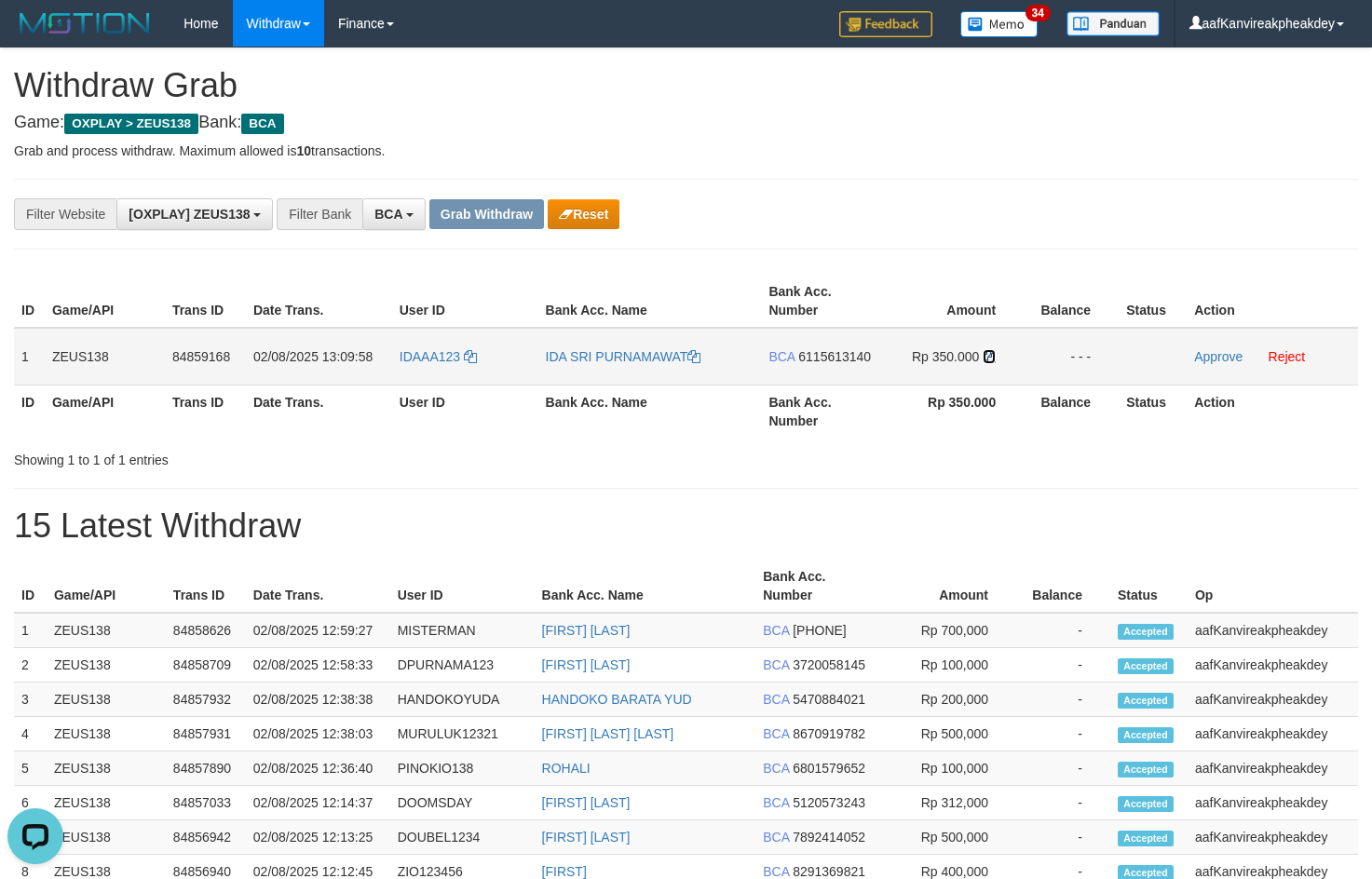 click at bounding box center (989, 357) 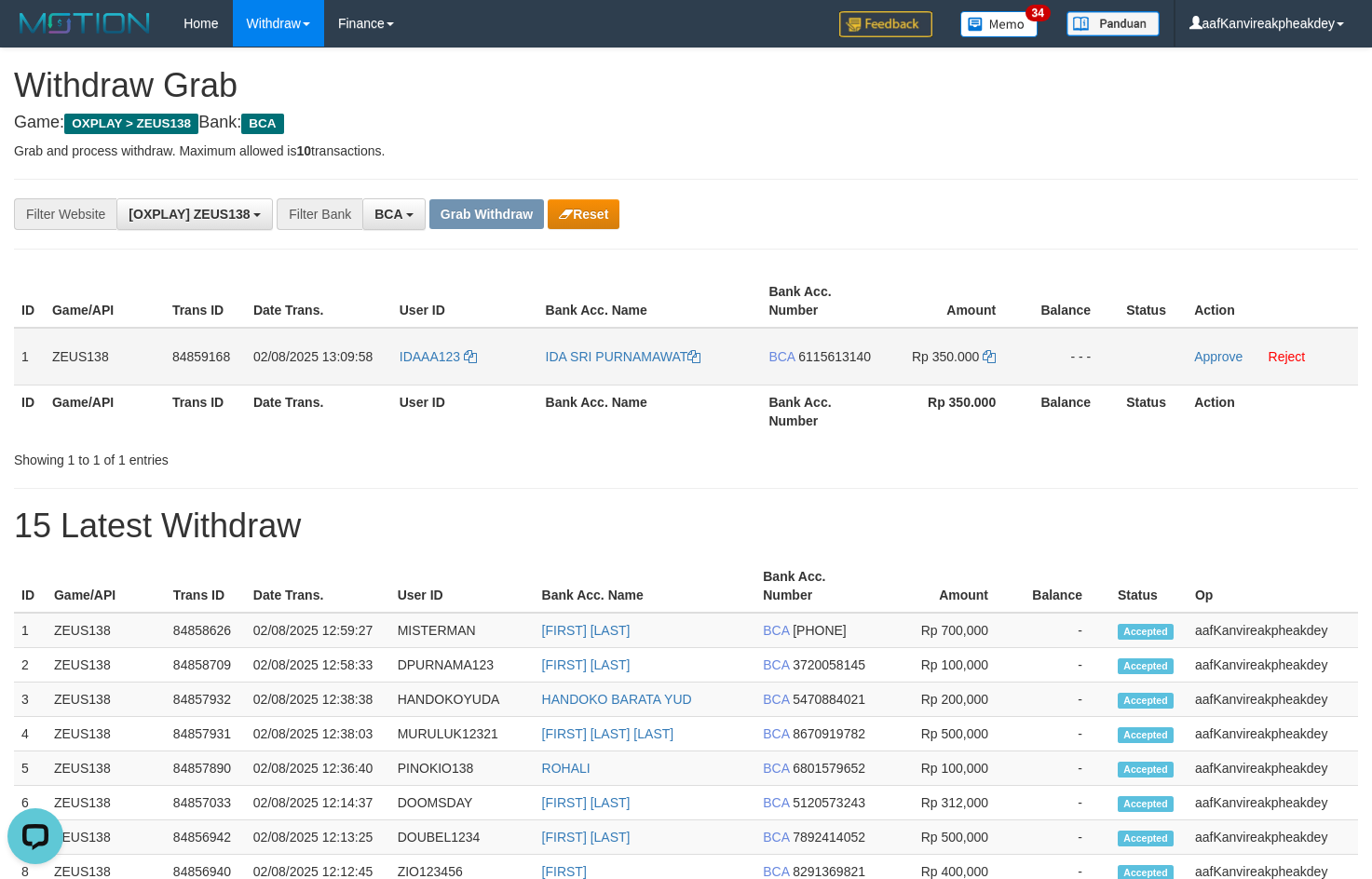 drag, startPoint x: 999, startPoint y: 355, endPoint x: 1052, endPoint y: 344, distance: 54.129474 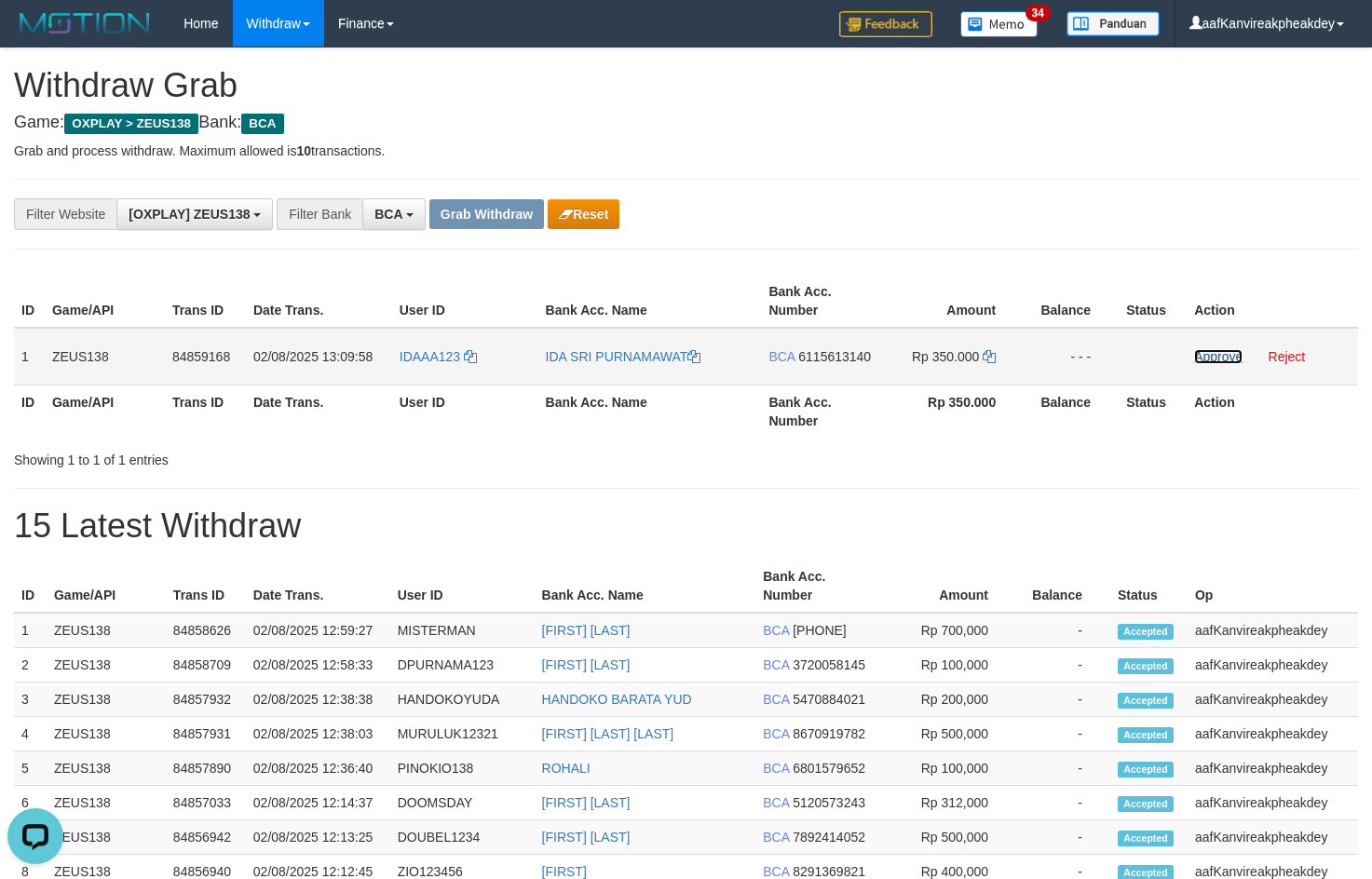 click on "Approve" at bounding box center [1218, 357] 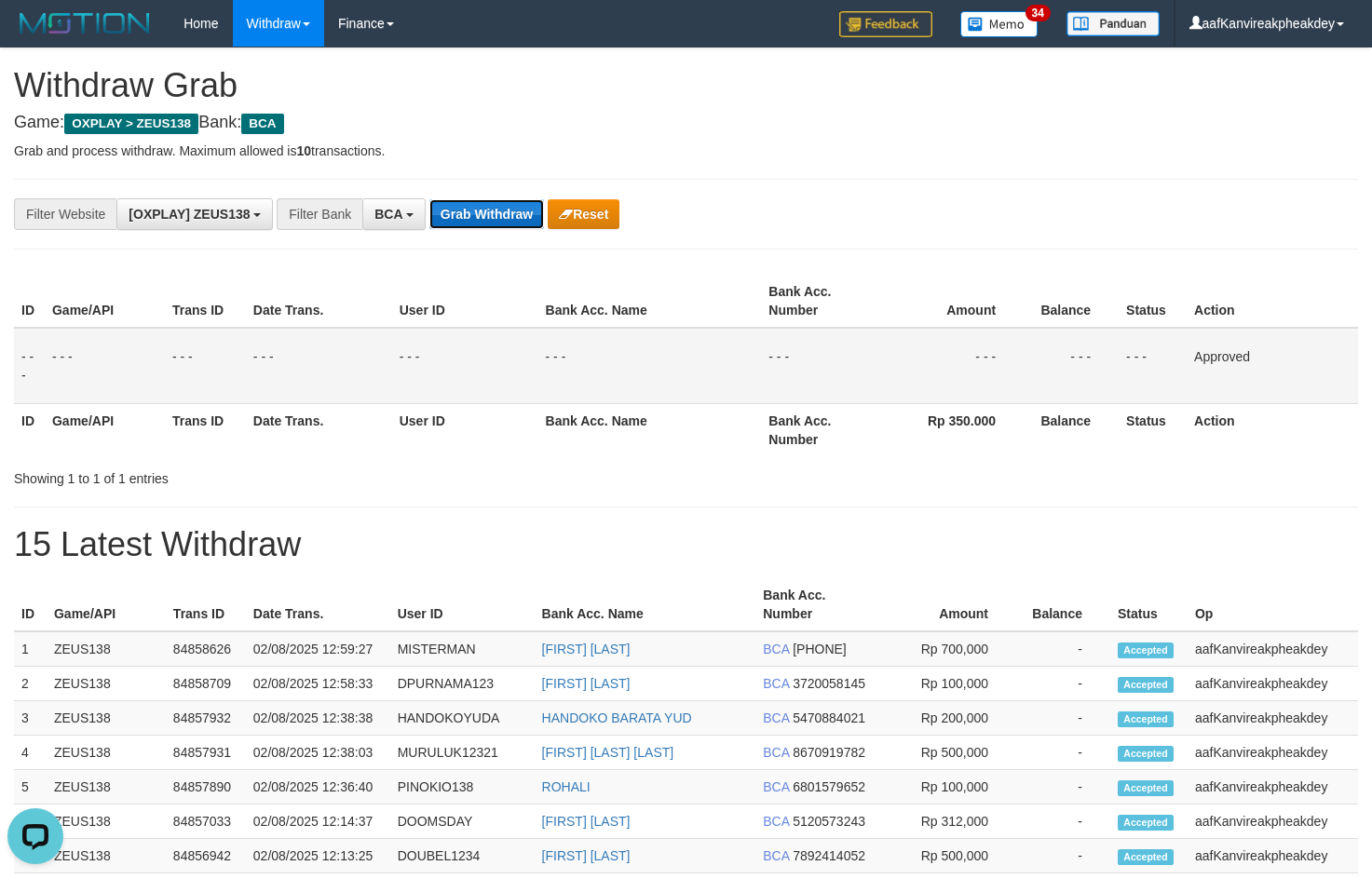 click on "Grab Withdraw" at bounding box center (486, 214) 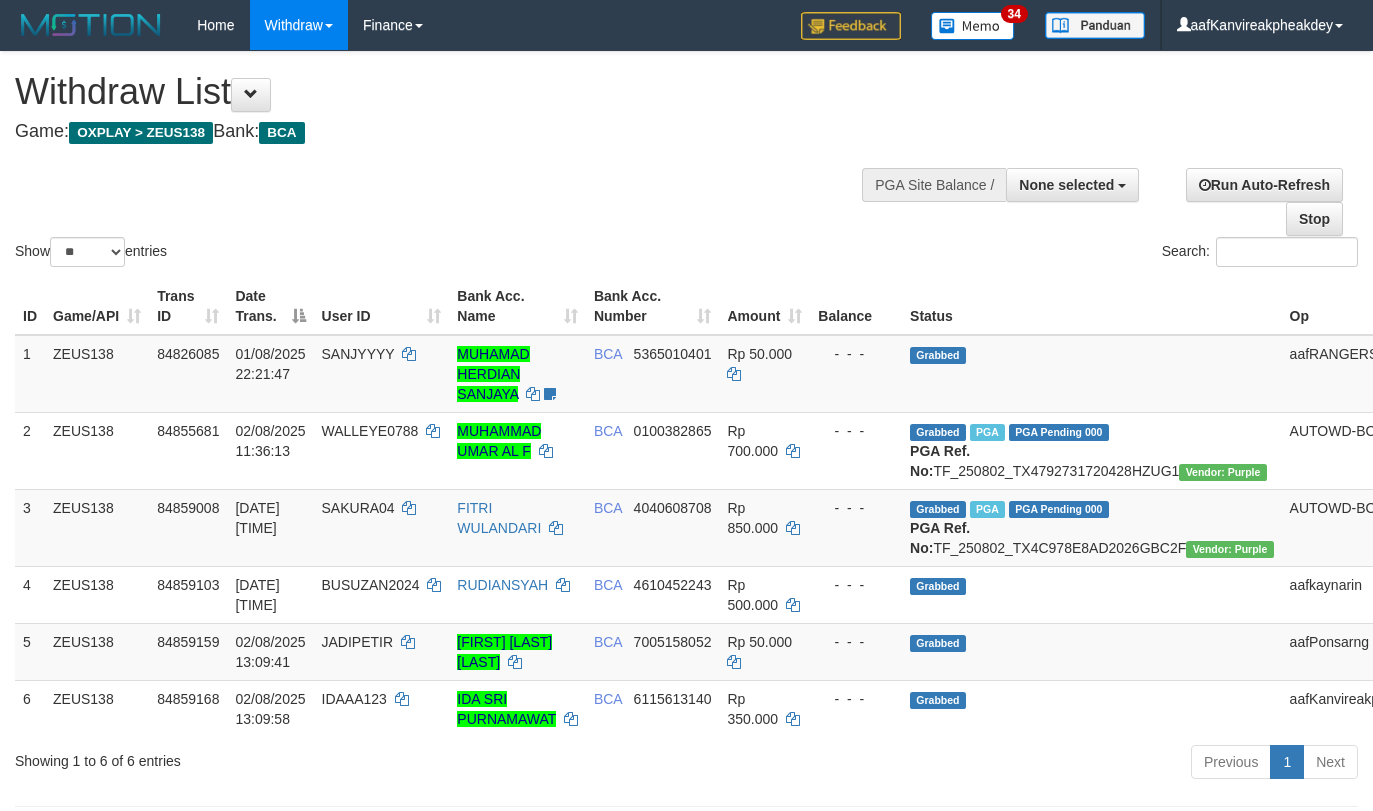 select 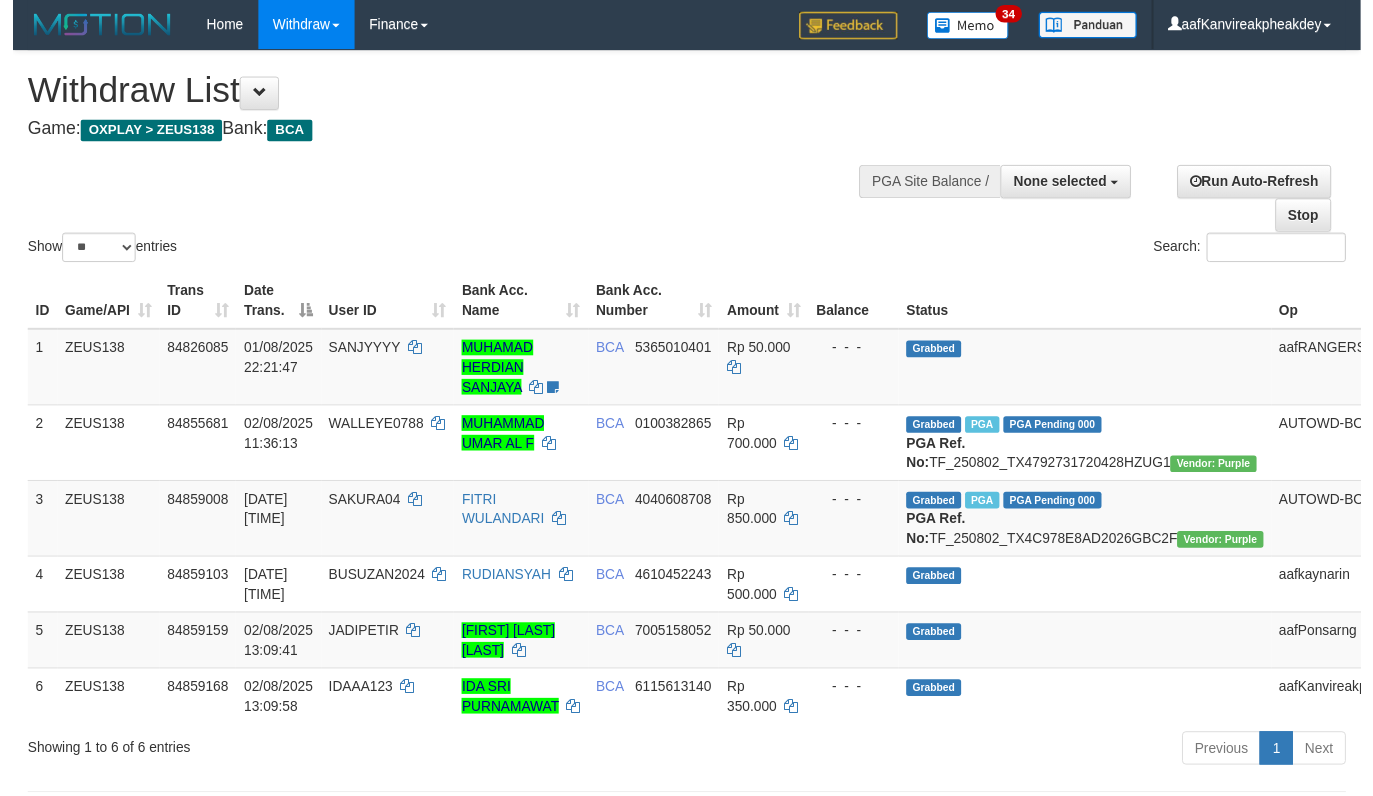 scroll, scrollTop: 0, scrollLeft: 0, axis: both 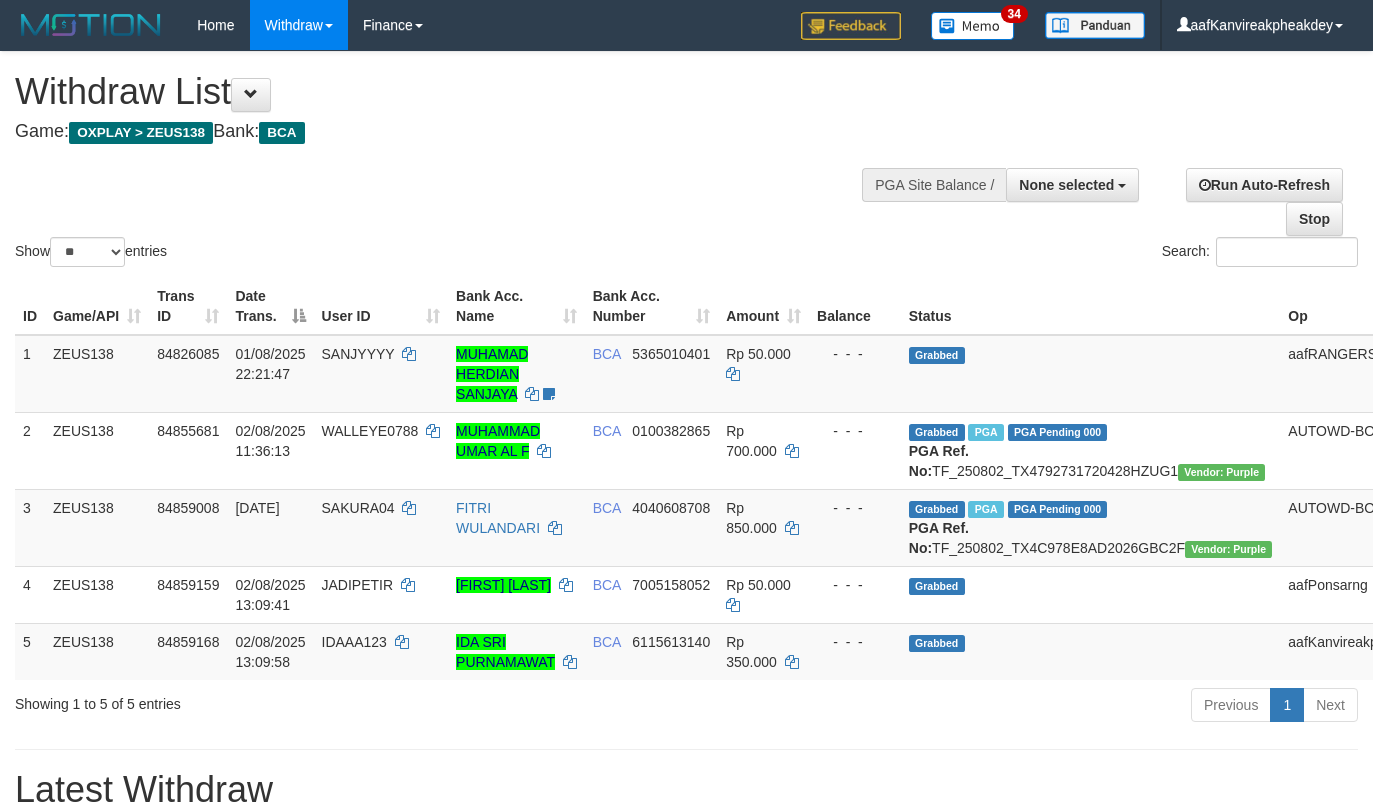 select 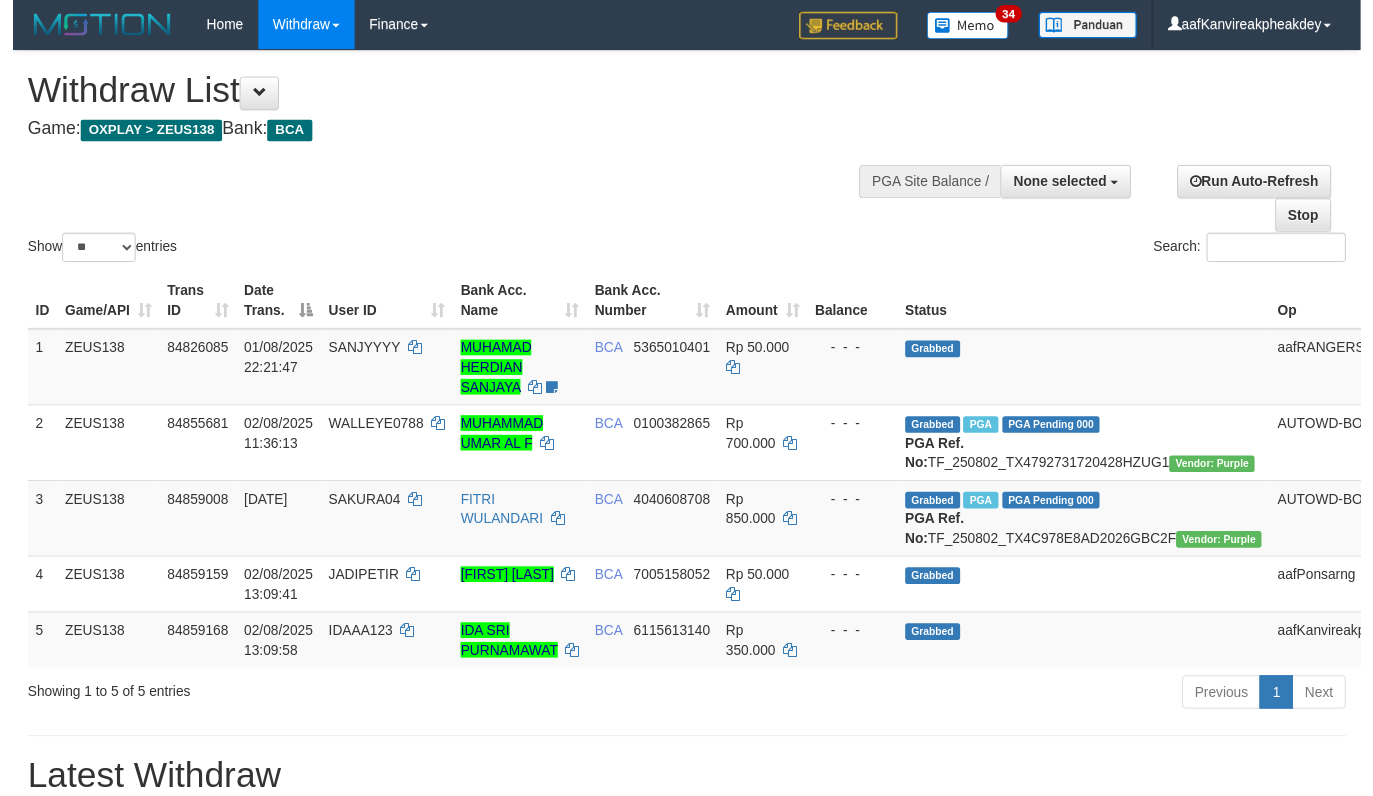 scroll, scrollTop: 0, scrollLeft: 0, axis: both 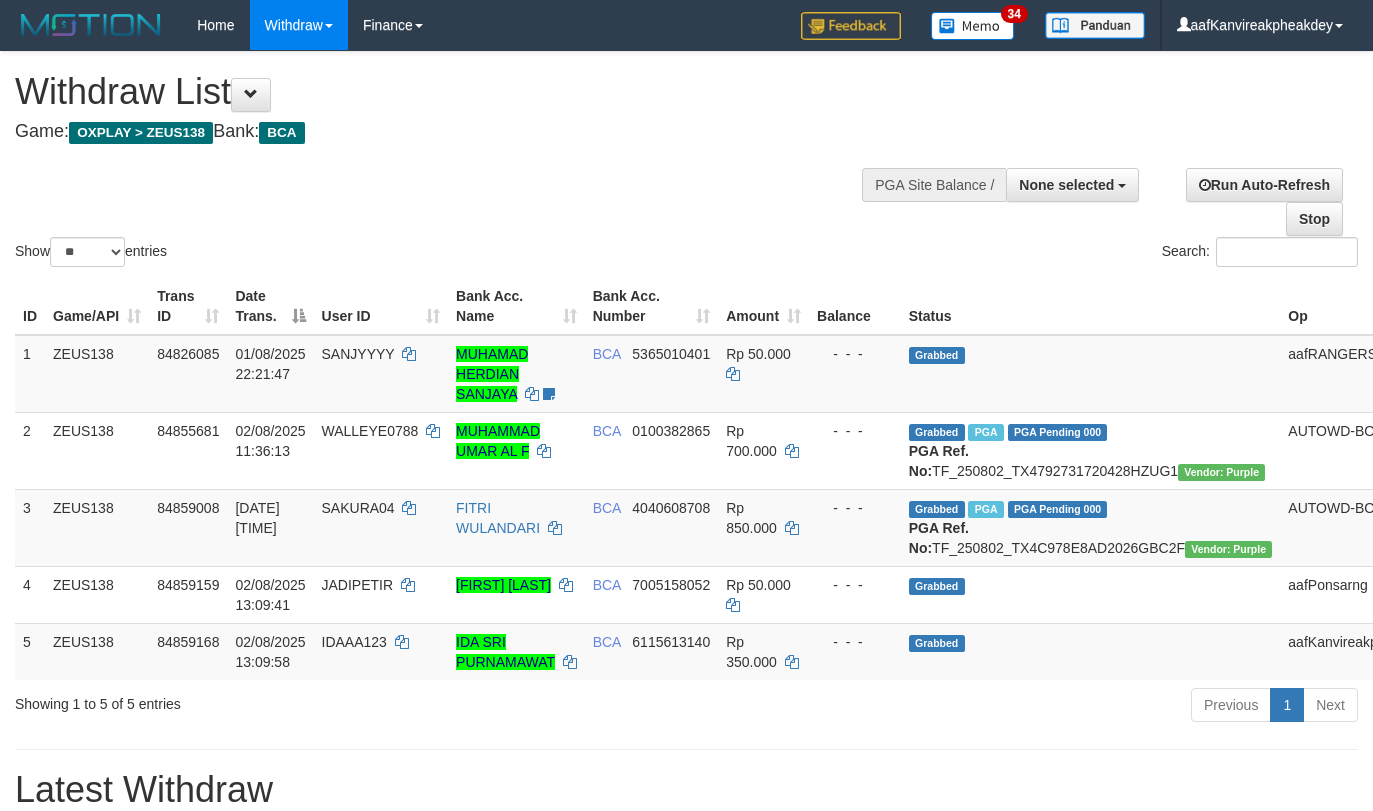 select 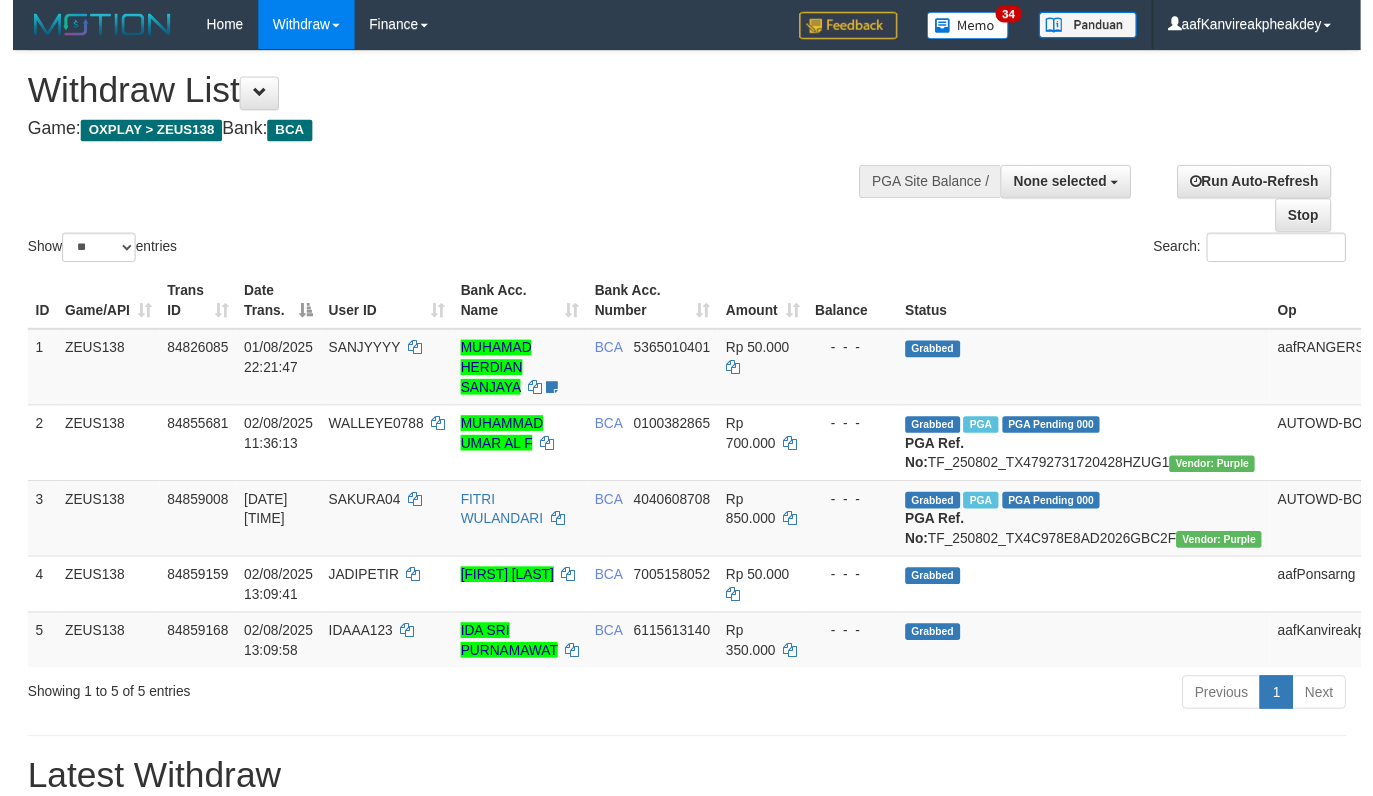 scroll, scrollTop: 0, scrollLeft: 0, axis: both 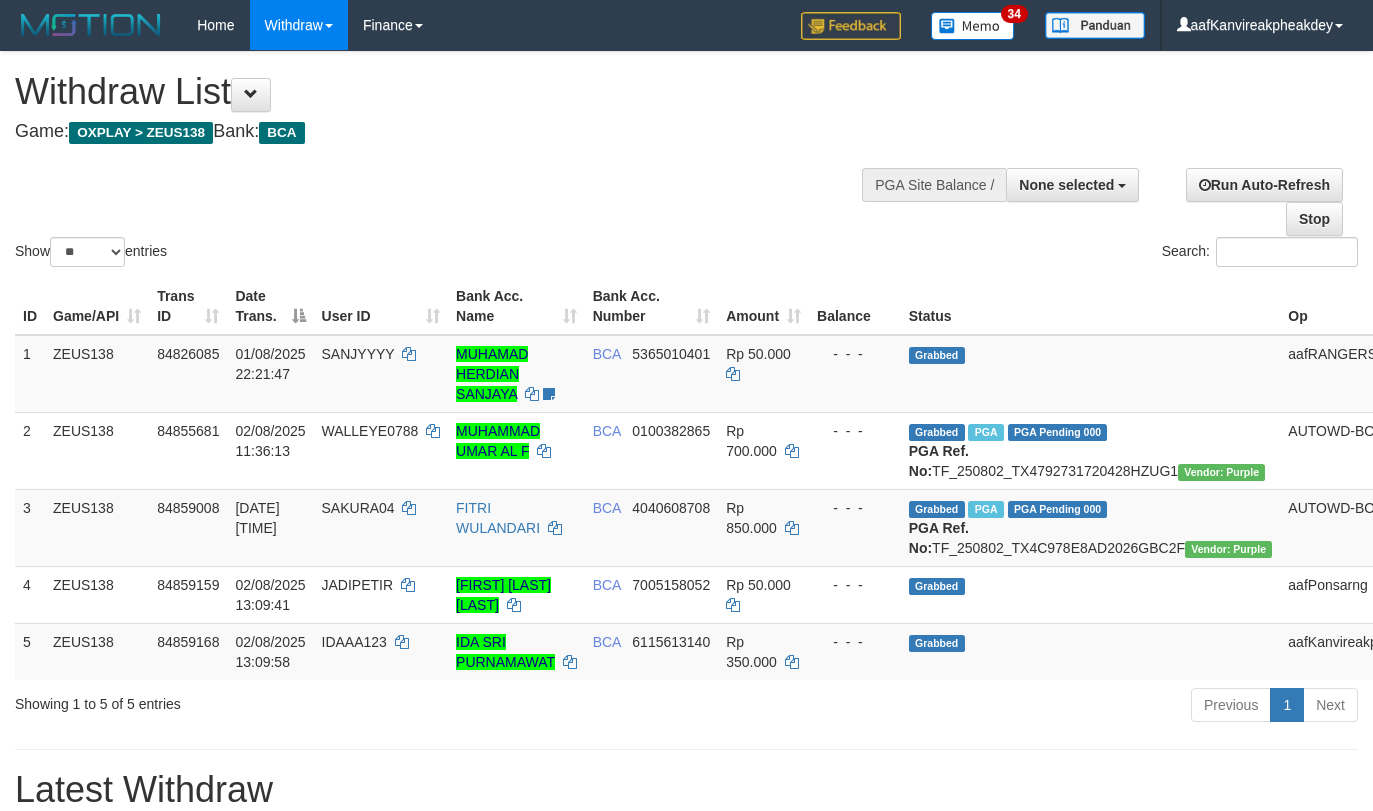 select 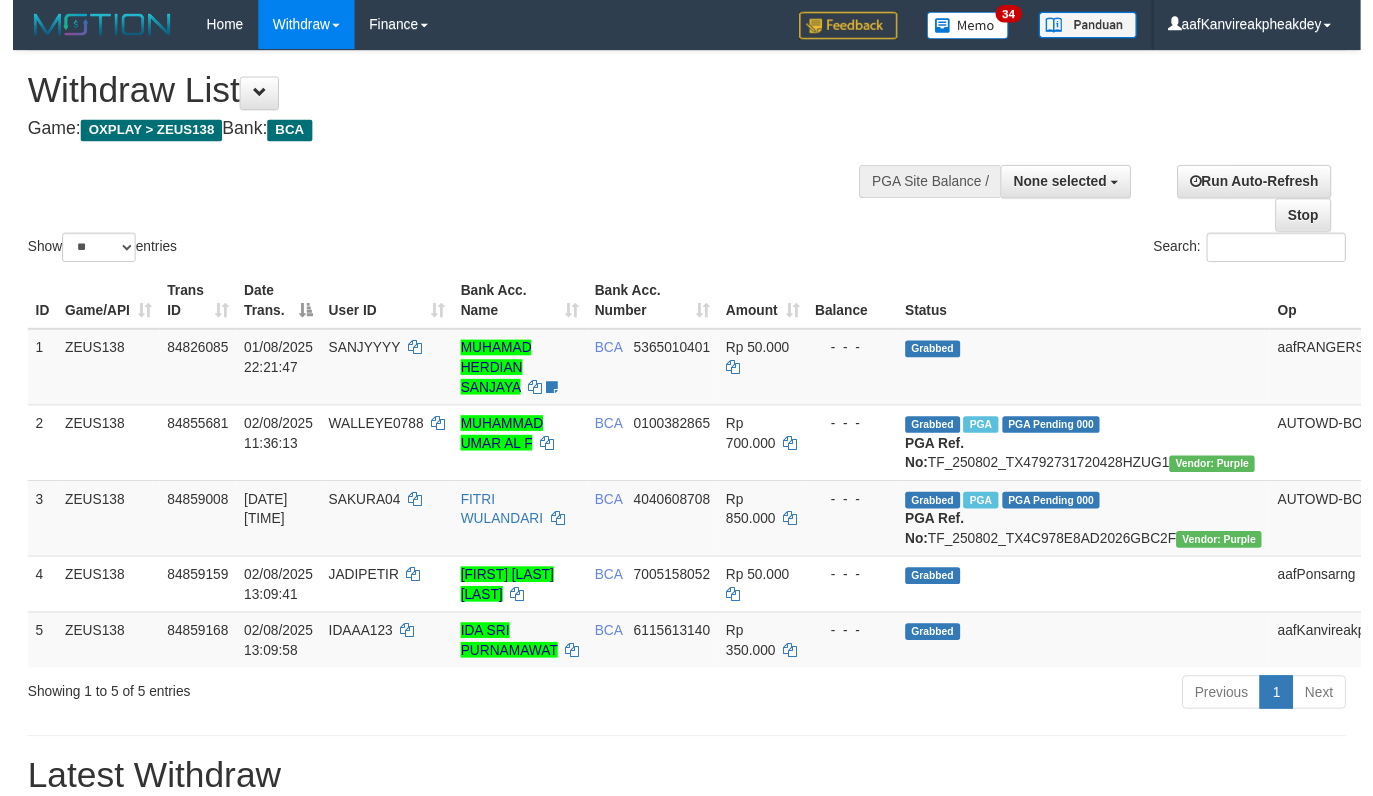 scroll, scrollTop: 0, scrollLeft: 0, axis: both 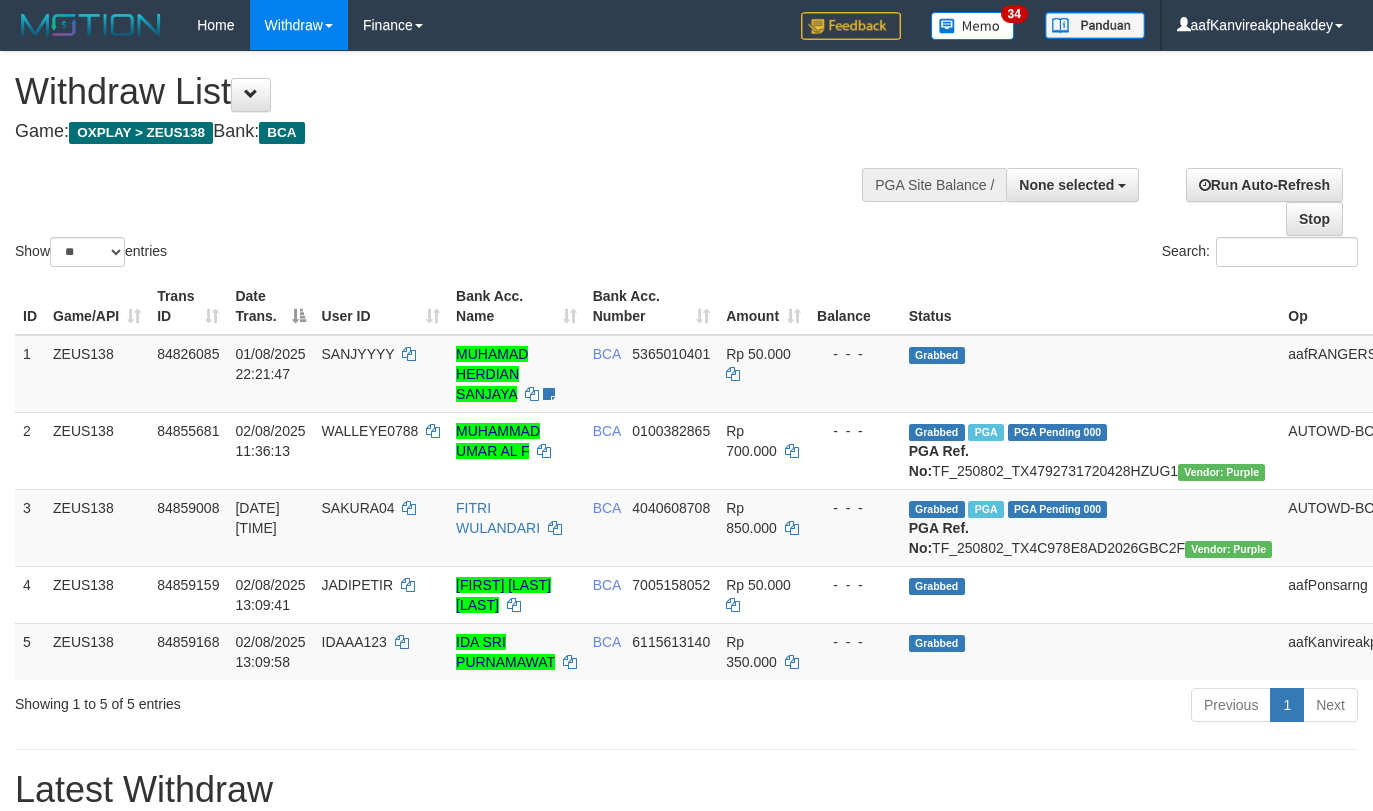 select 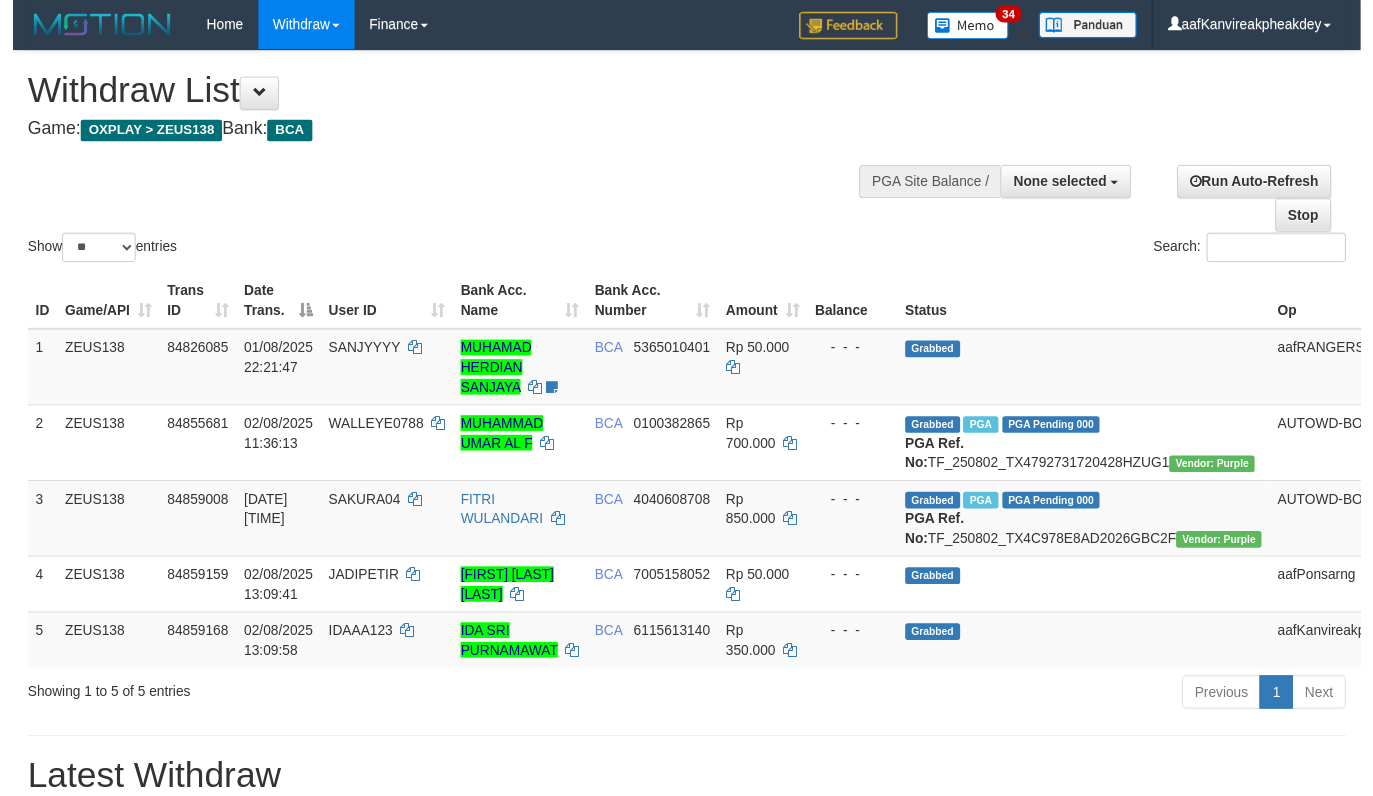 scroll, scrollTop: 0, scrollLeft: 0, axis: both 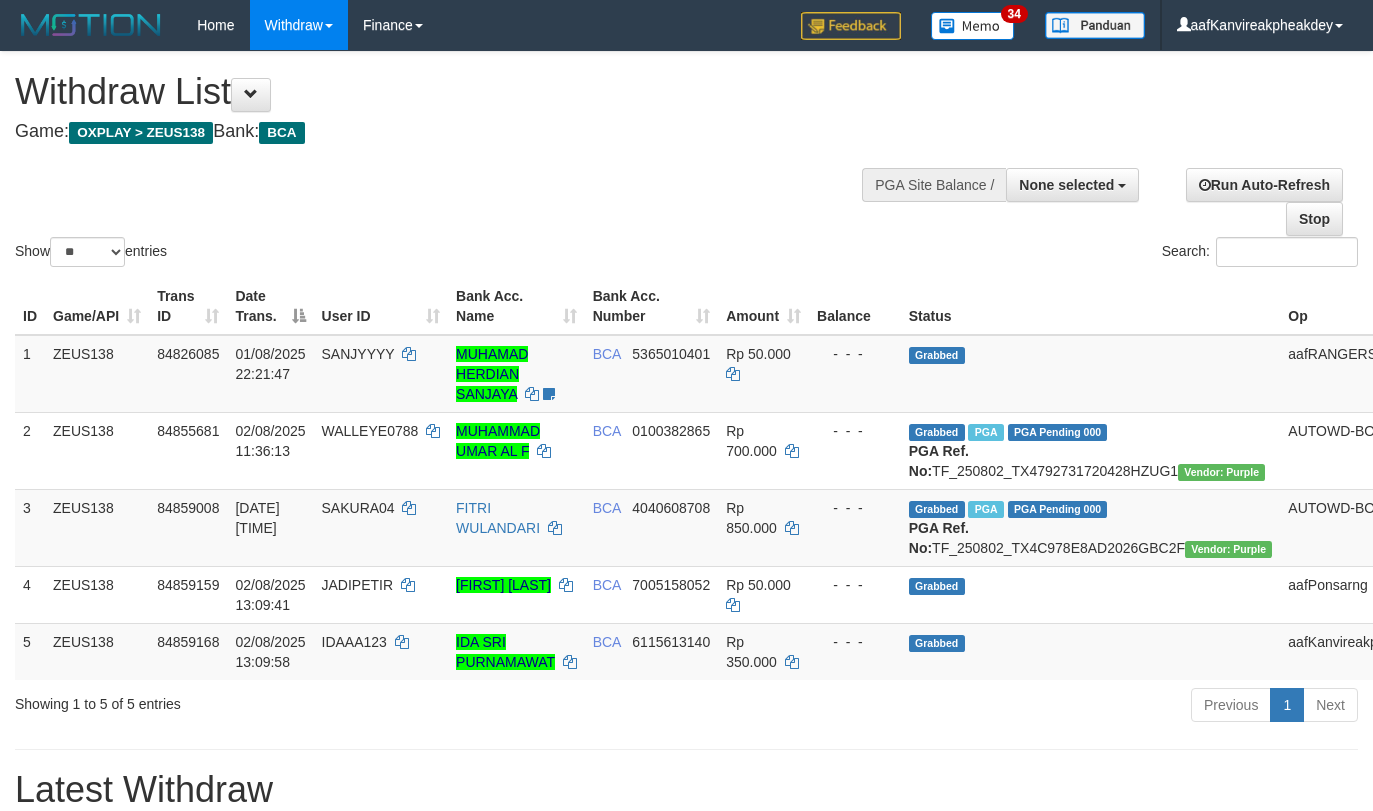 select 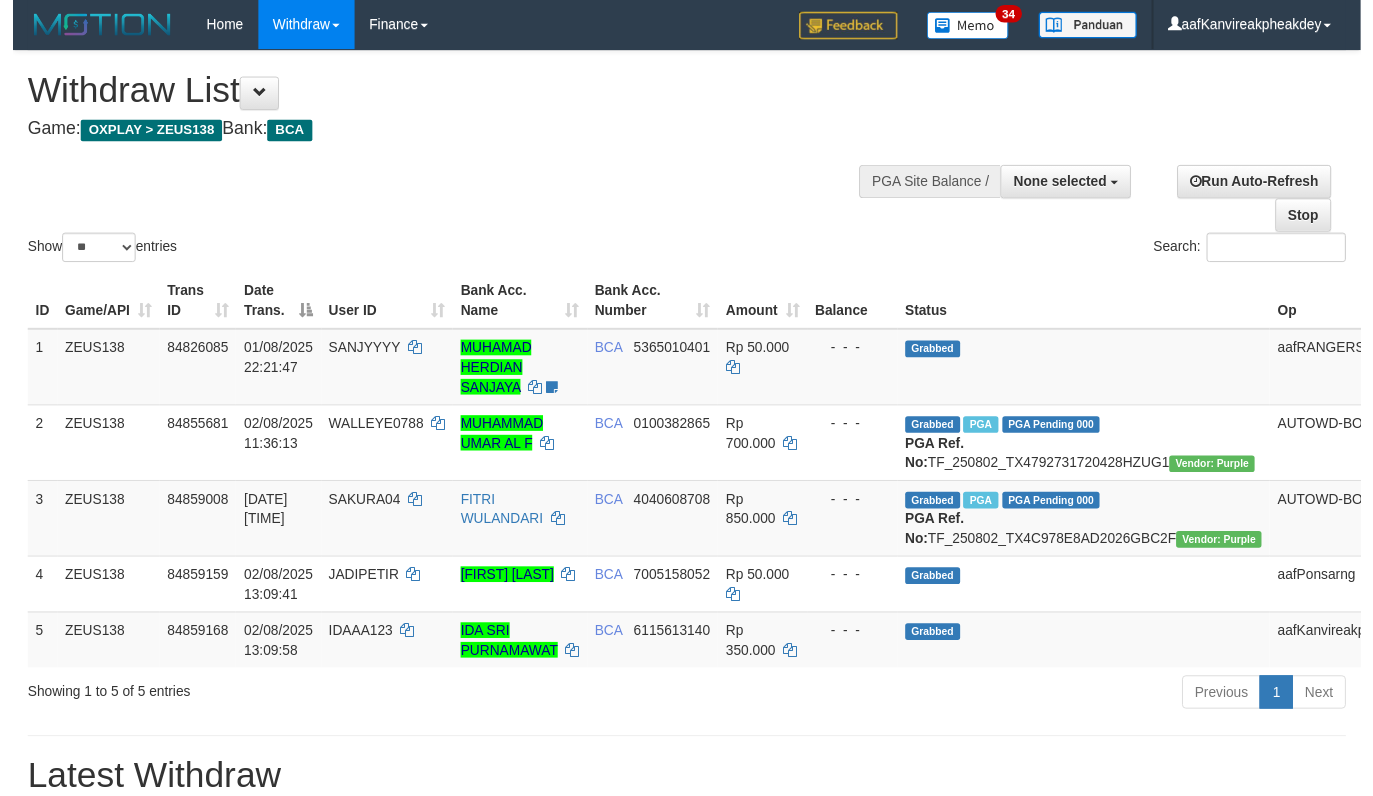 scroll, scrollTop: 0, scrollLeft: 0, axis: both 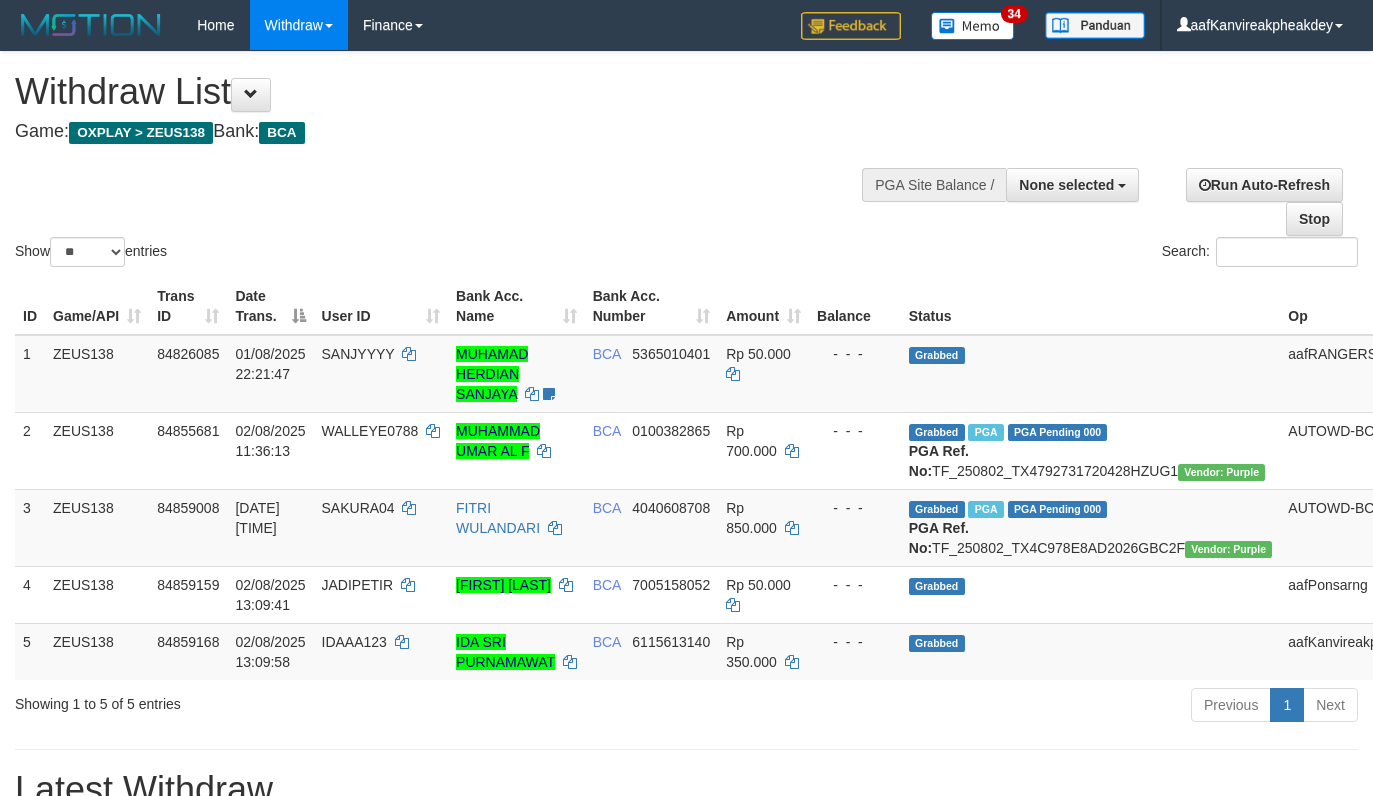 drag, startPoint x: 0, startPoint y: 0, endPoint x: 809, endPoint y: 154, distance: 823.52716 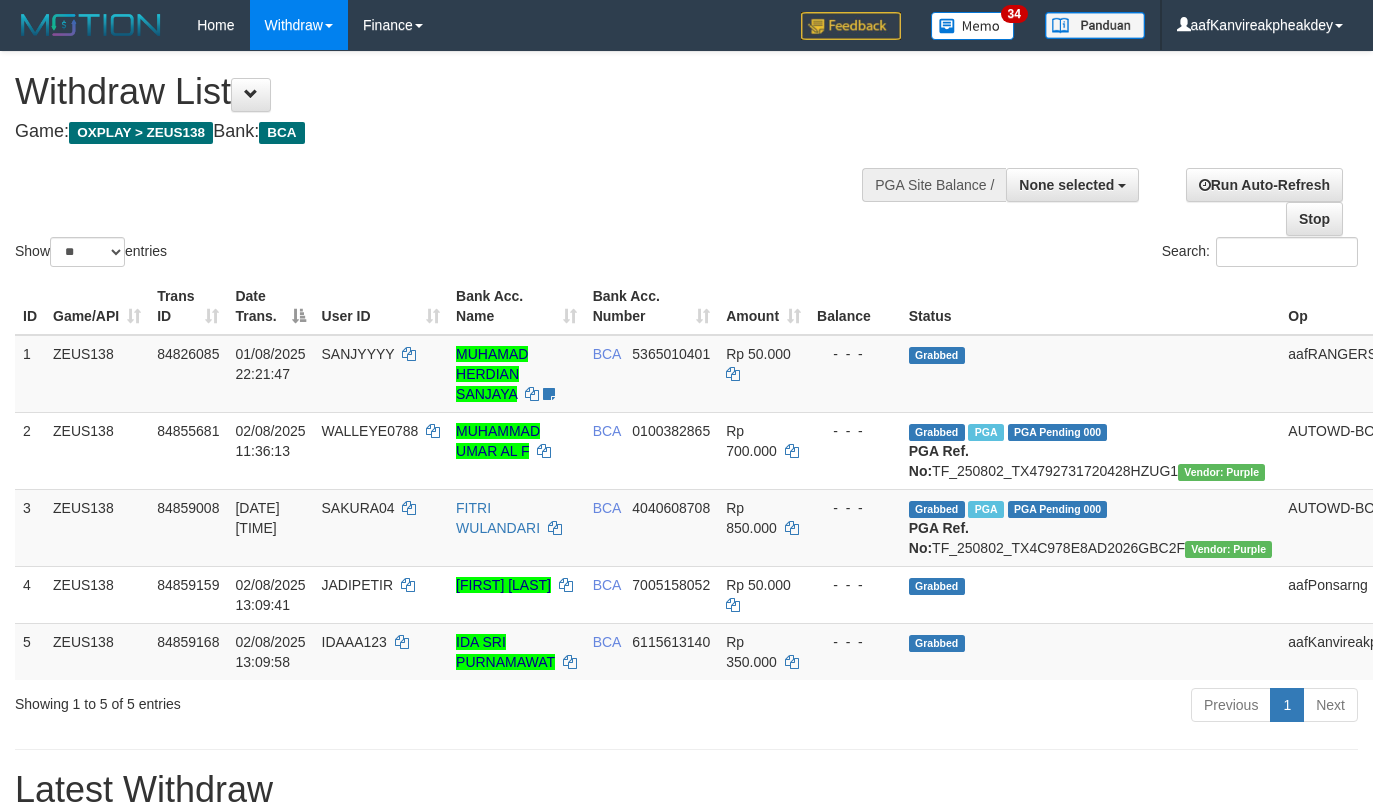select 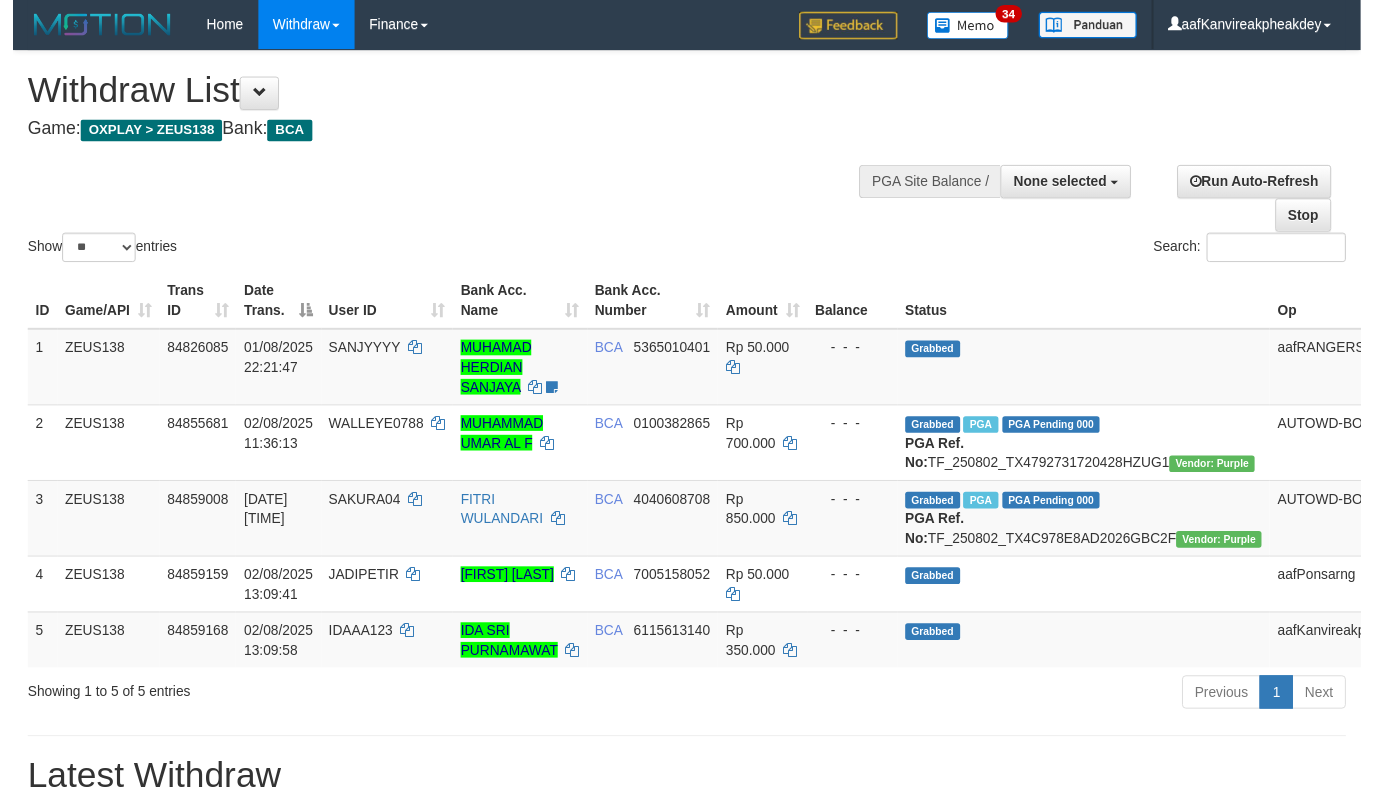 scroll, scrollTop: 0, scrollLeft: 0, axis: both 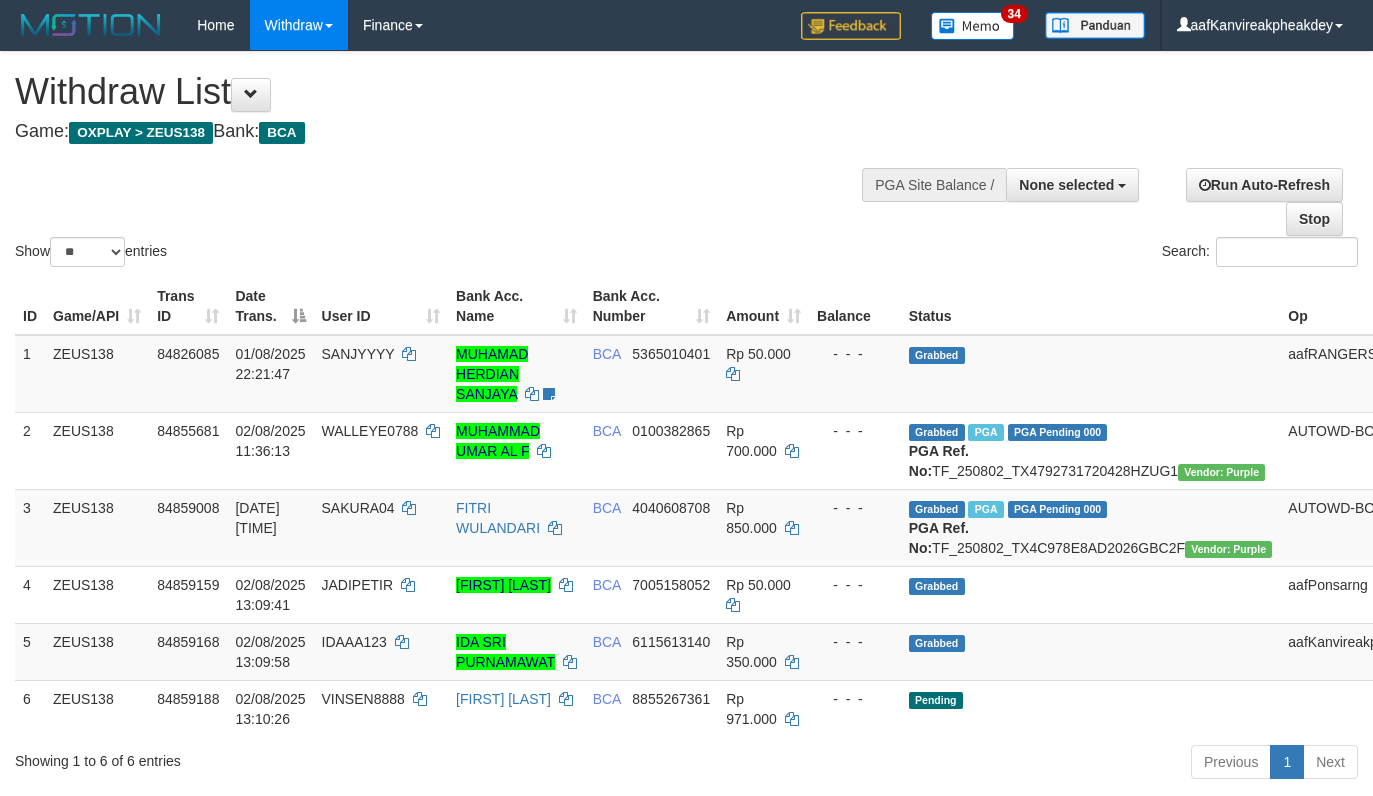 select 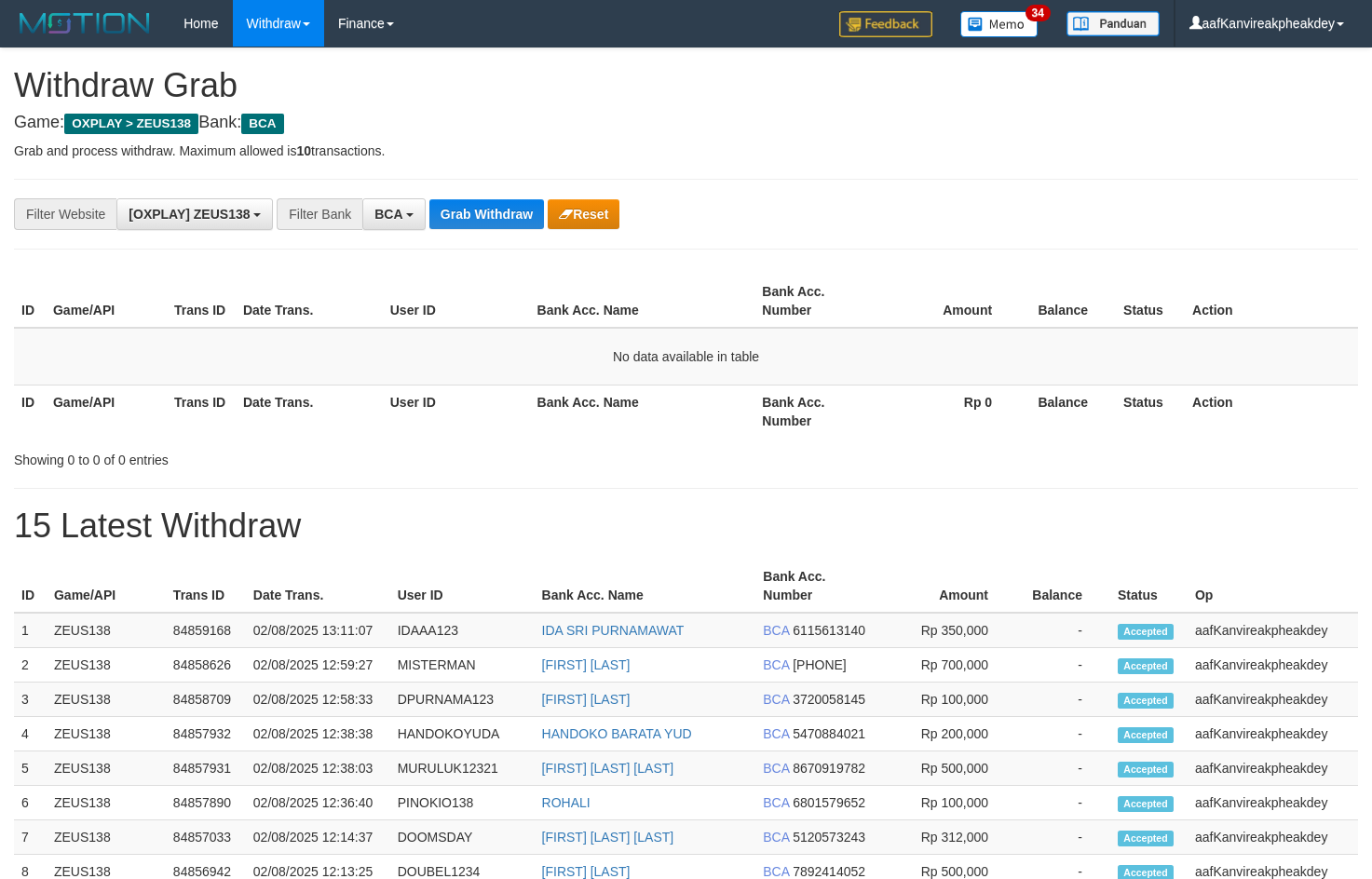 scroll, scrollTop: 0, scrollLeft: 0, axis: both 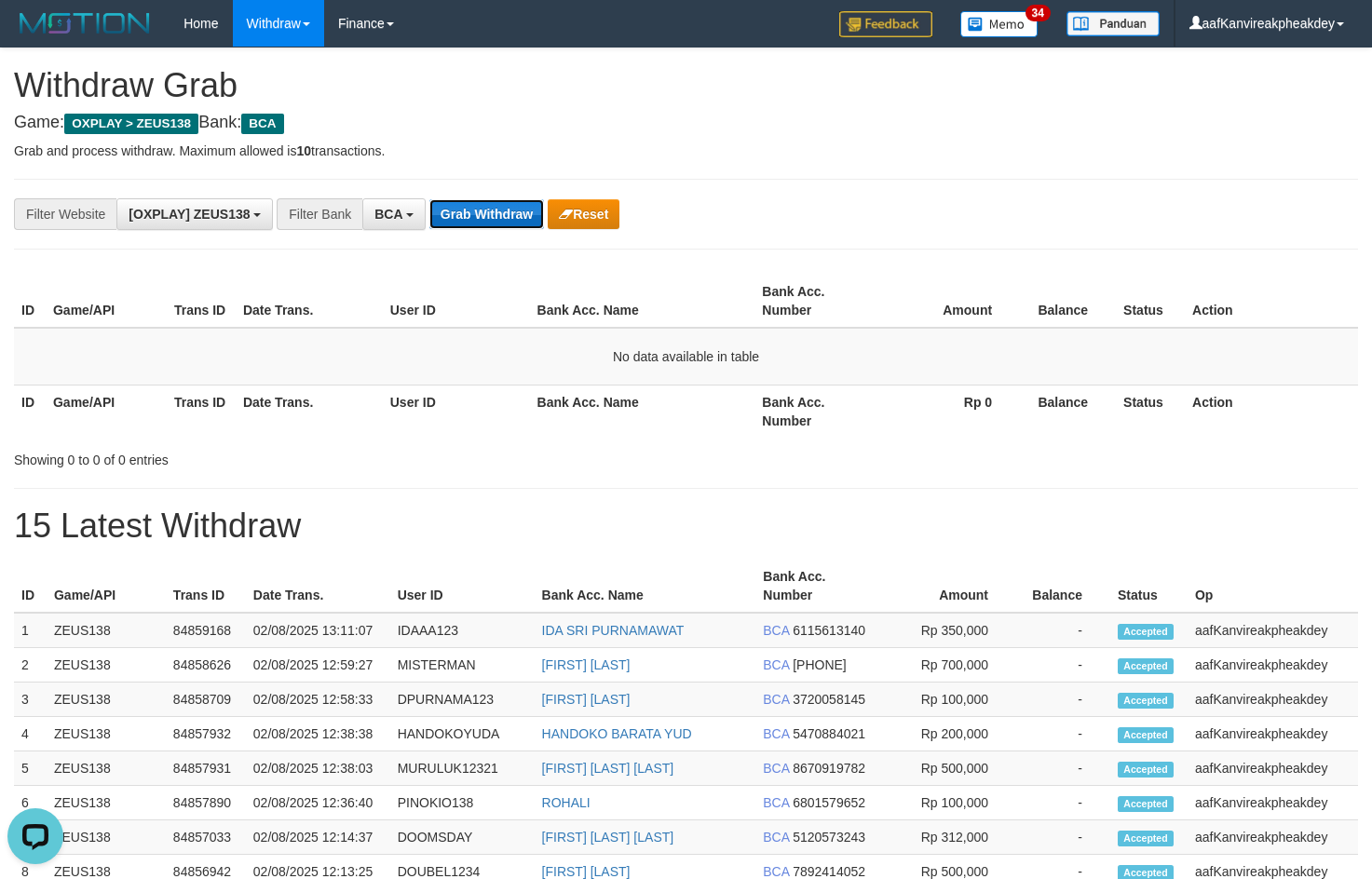 click on "Grab Withdraw" at bounding box center (486, 214) 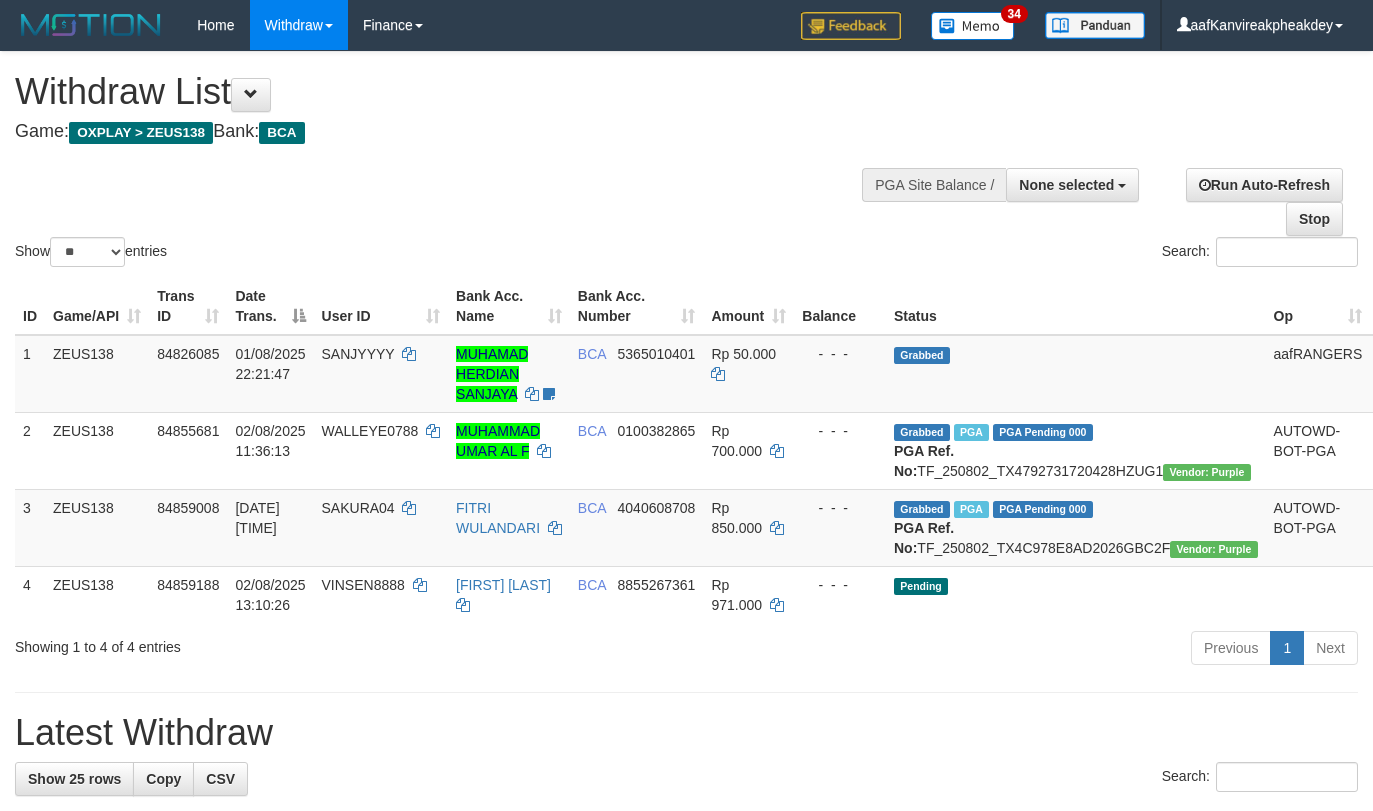 select 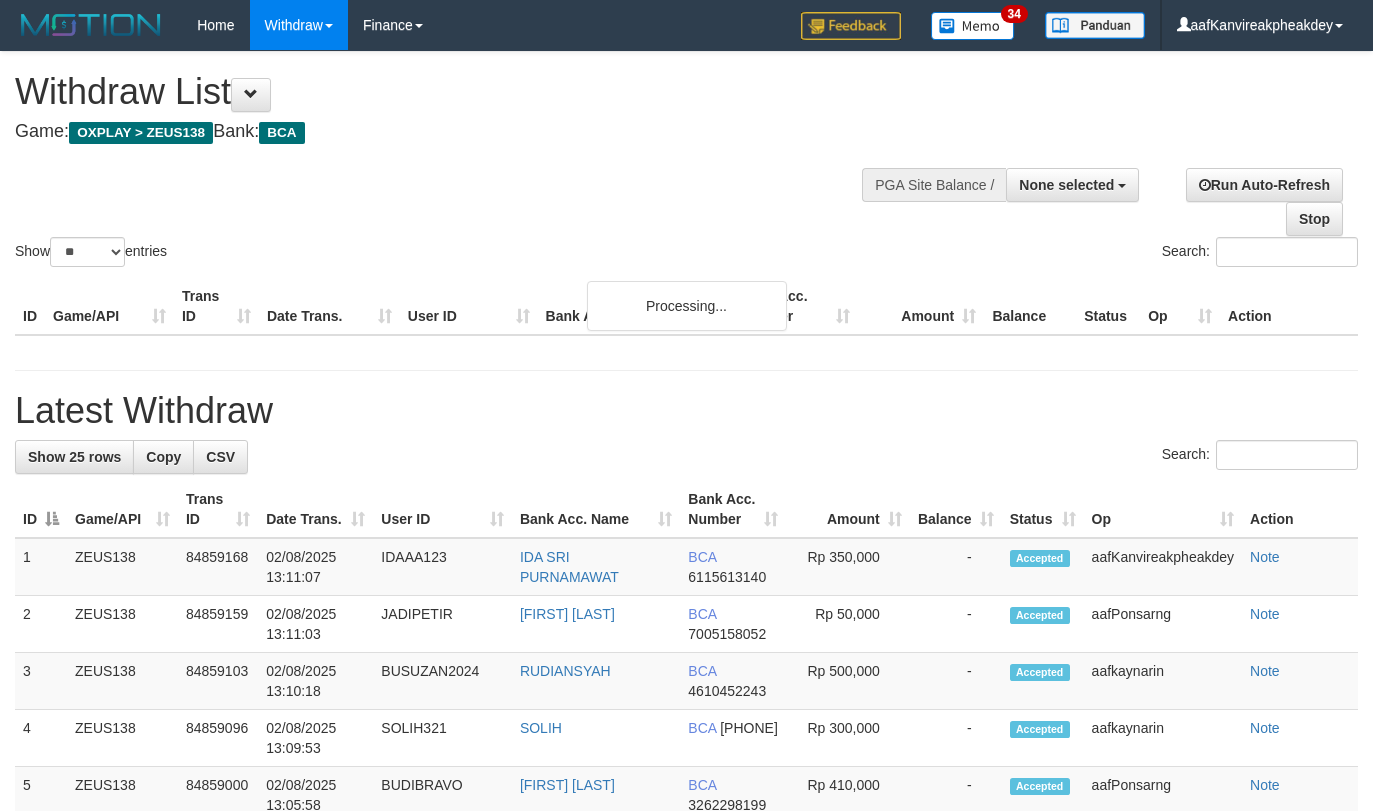 select 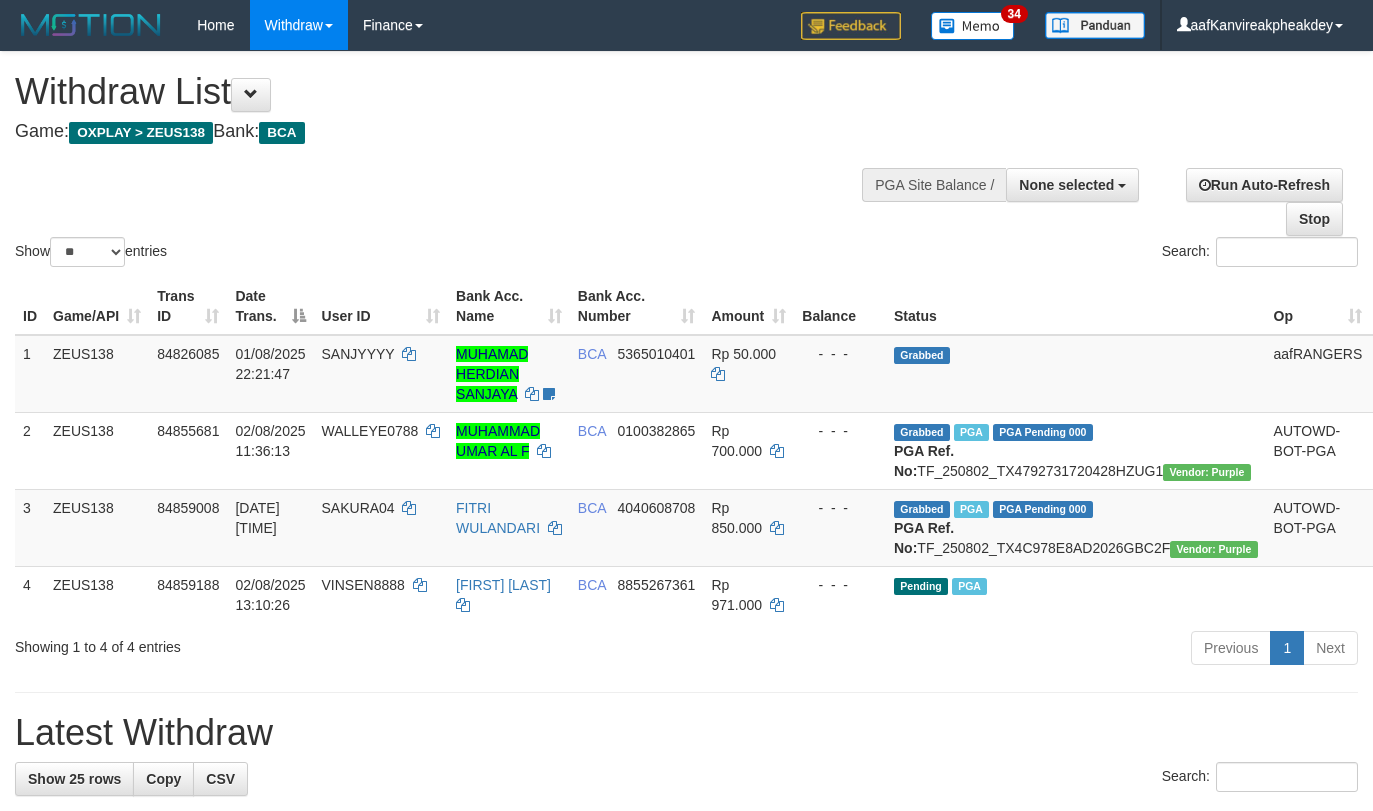 select 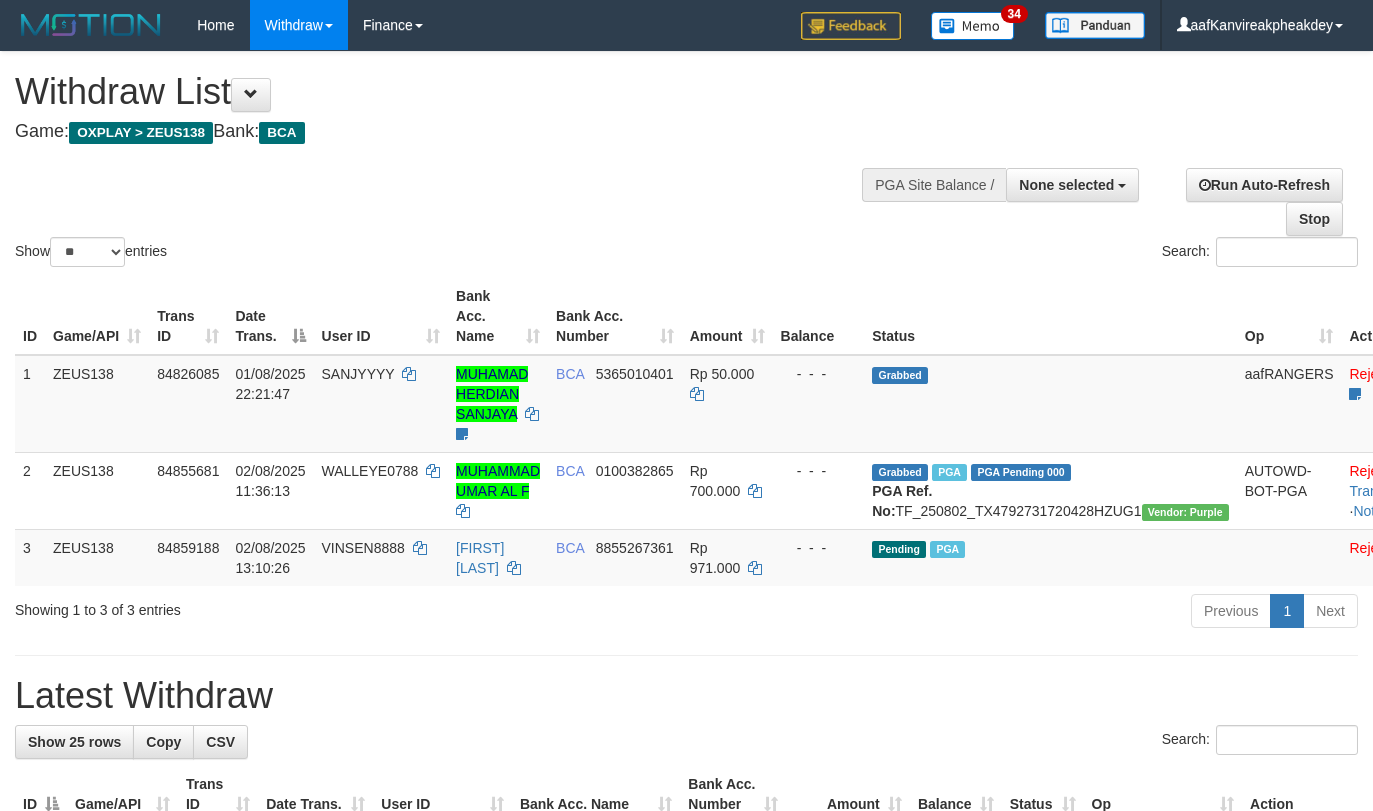 select 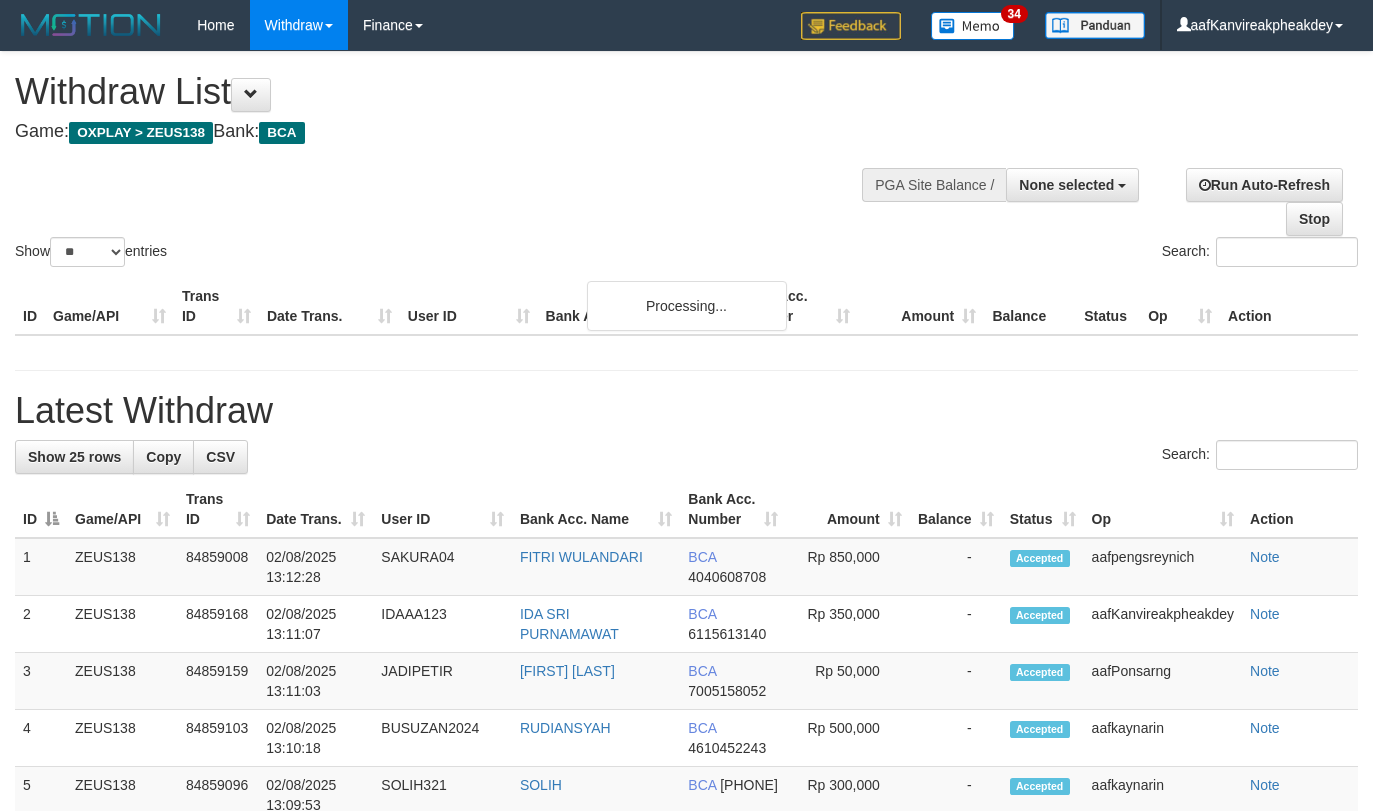 select 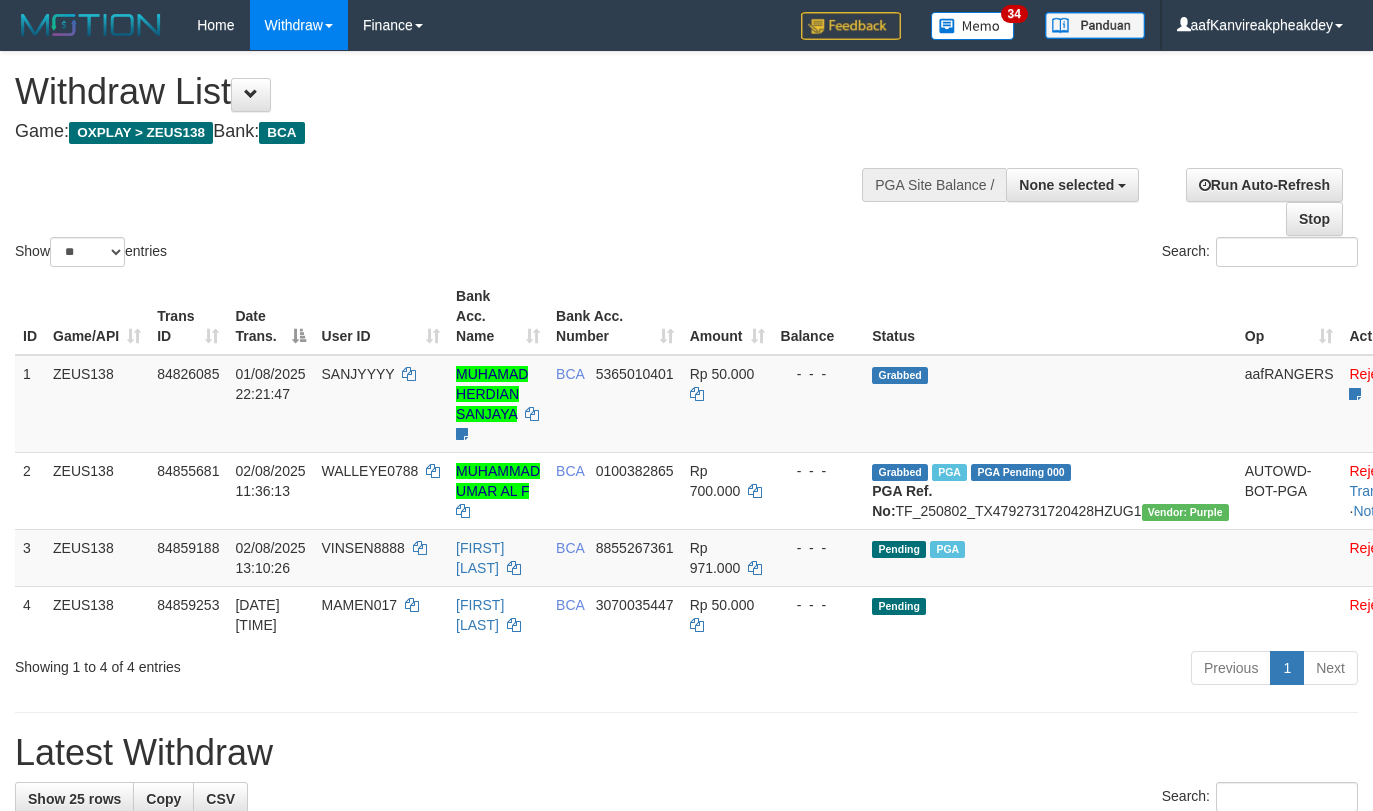 select 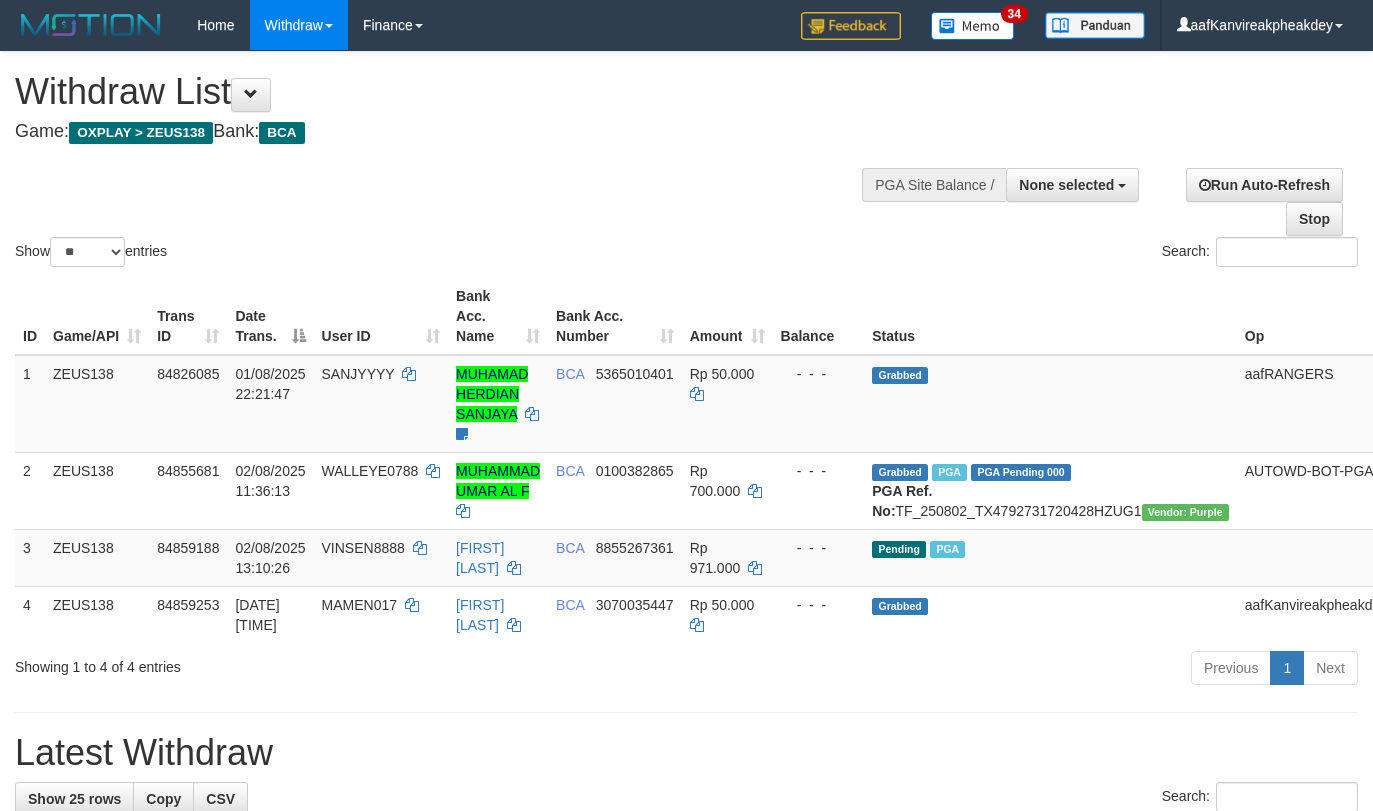 select 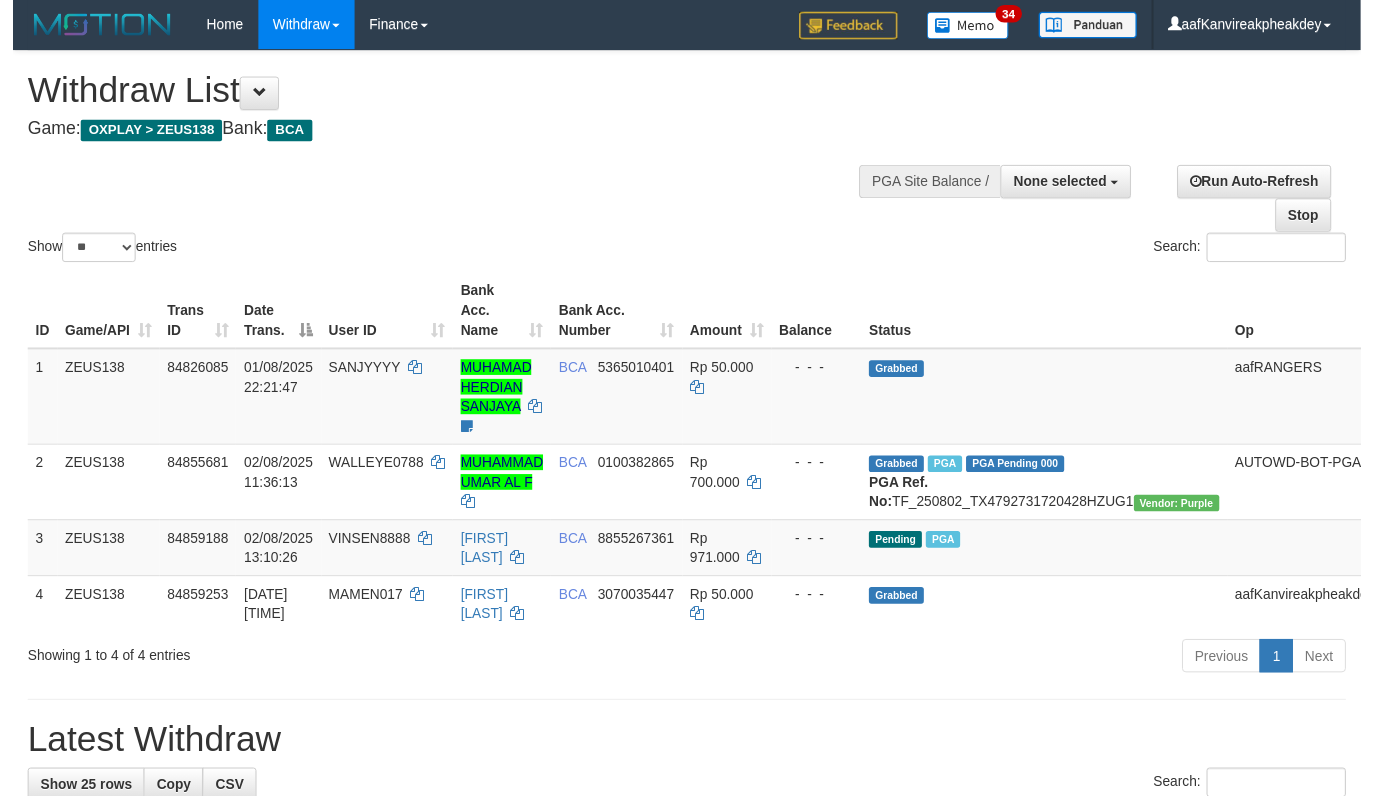scroll, scrollTop: 0, scrollLeft: 0, axis: both 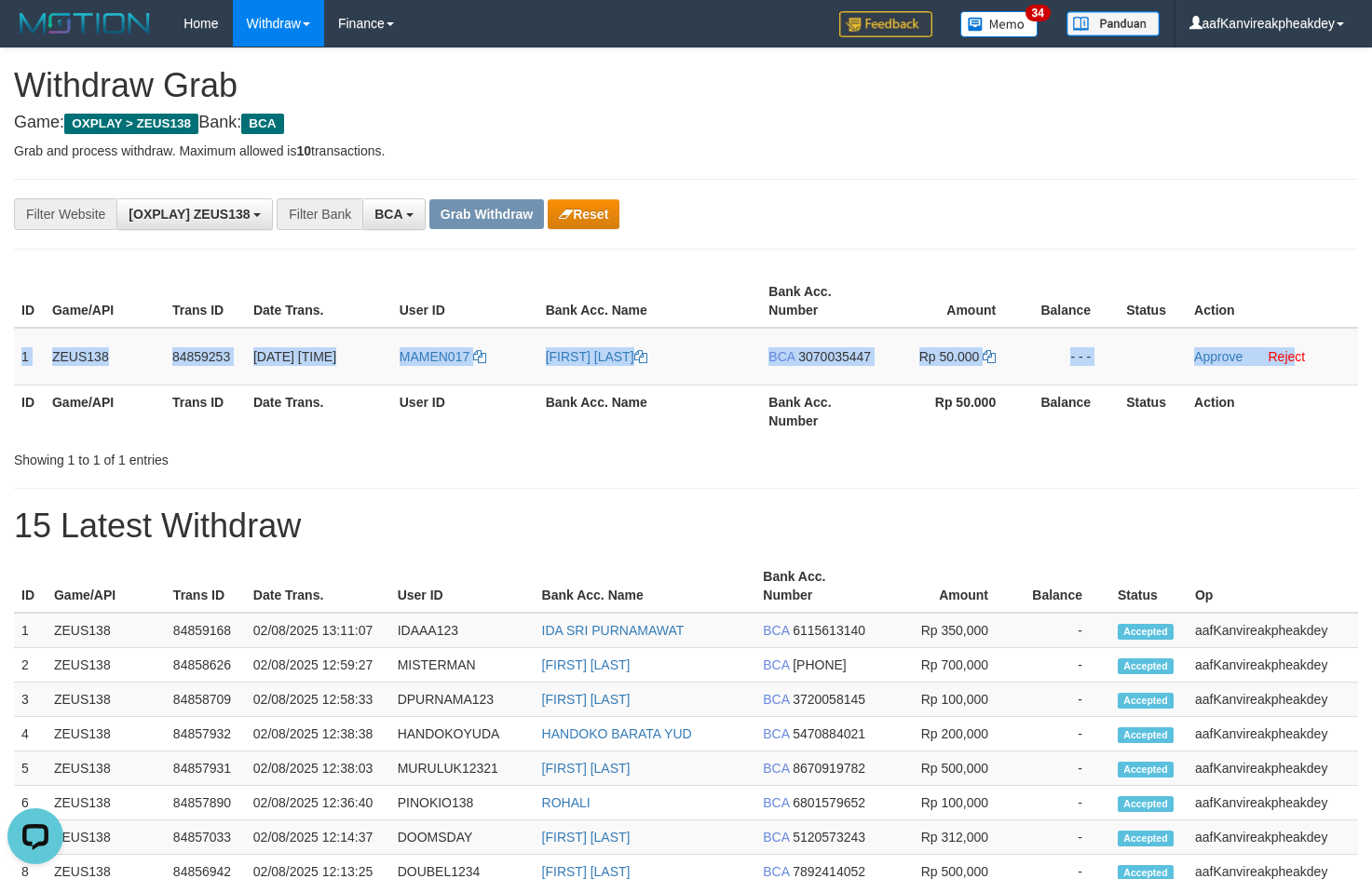 copy on "1
ZEUS138
84859253
[DATE] [TIME]
MAMEN017
[FIRST] [LAST]
BCA
3070035447
Rp 50.000
- - -
Approve
Reje" 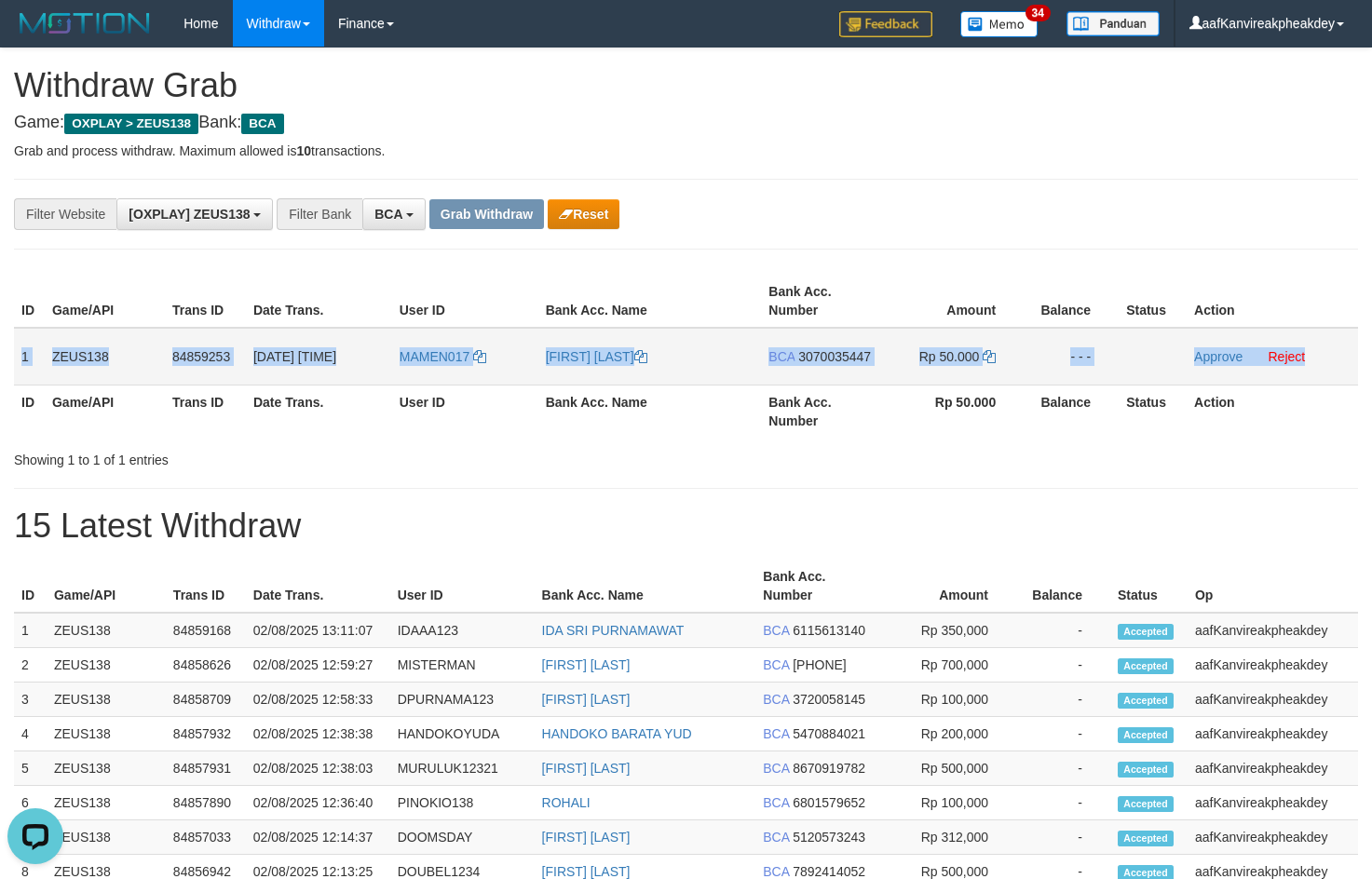 copy on "1
ZEUS138
84859253
[DATE] [TIME]
MAMEN017
[FIRST] [LAST]
BCA
3070035447
Rp 50.000
- - -
Approve
Reject" 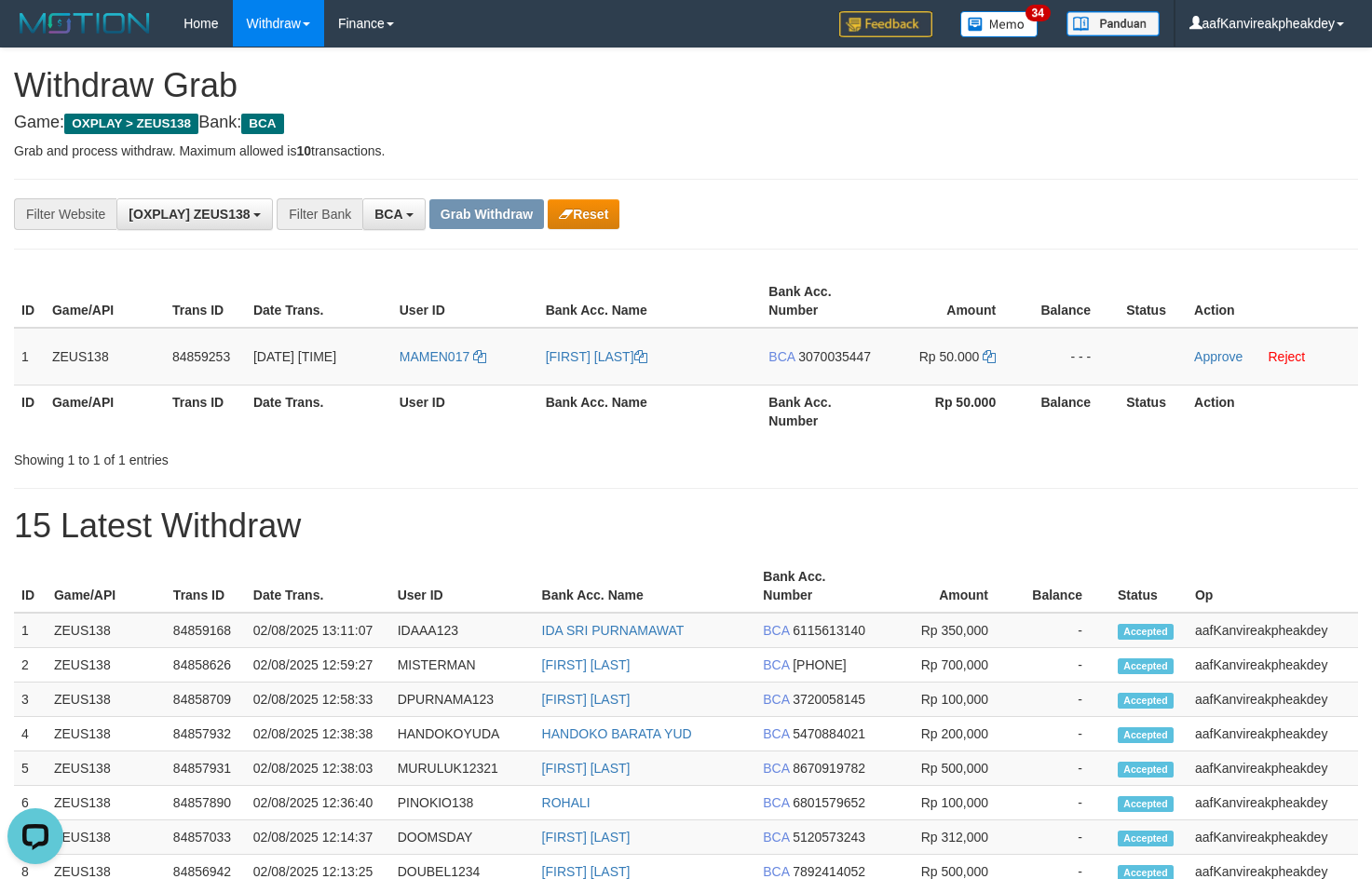 drag, startPoint x: 872, startPoint y: 156, endPoint x: 917, endPoint y: 159, distance: 45.099889 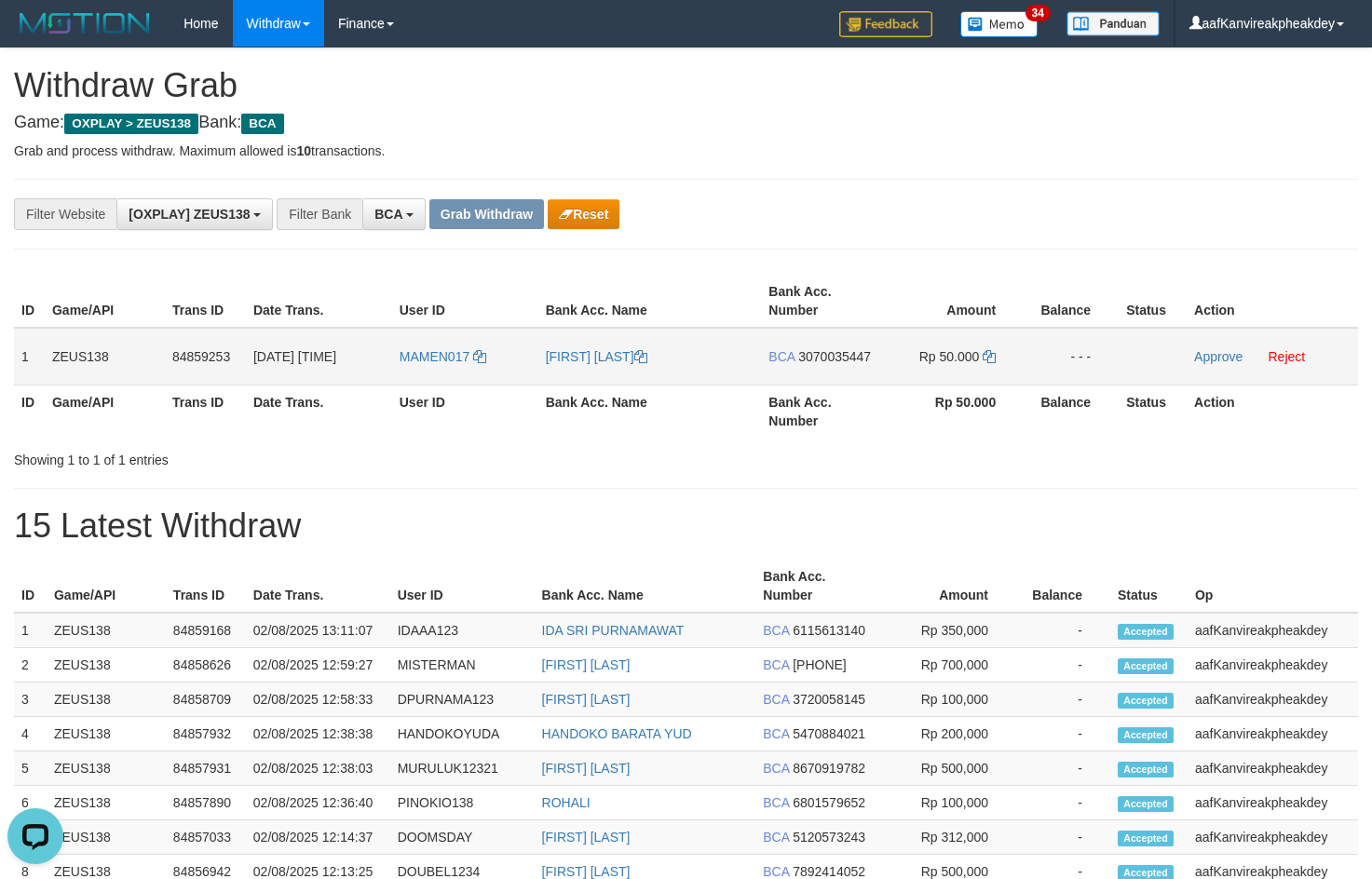 click on "3070035447" at bounding box center (835, 357) 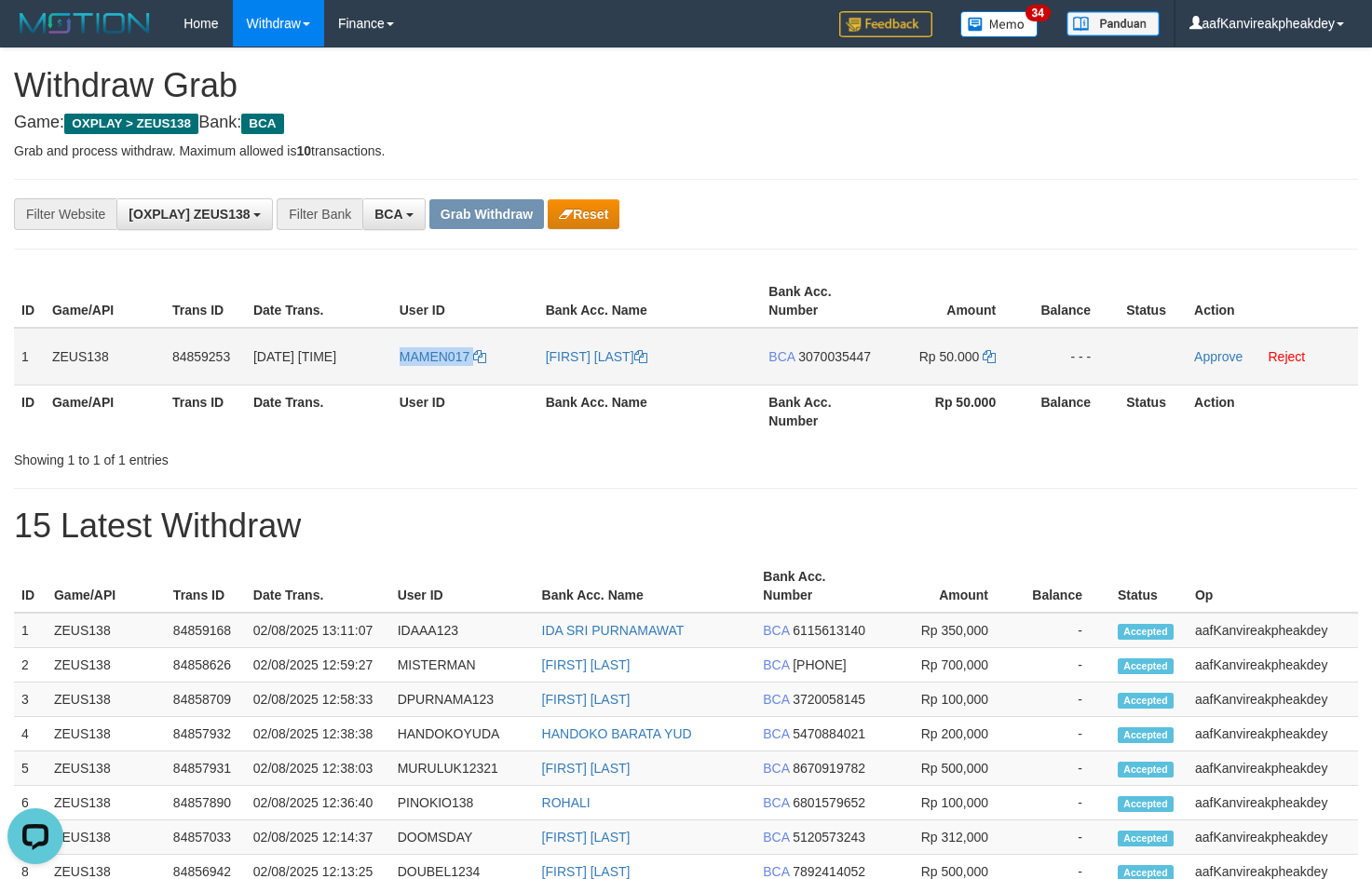 click on "MAMEN017" at bounding box center [465, 357] 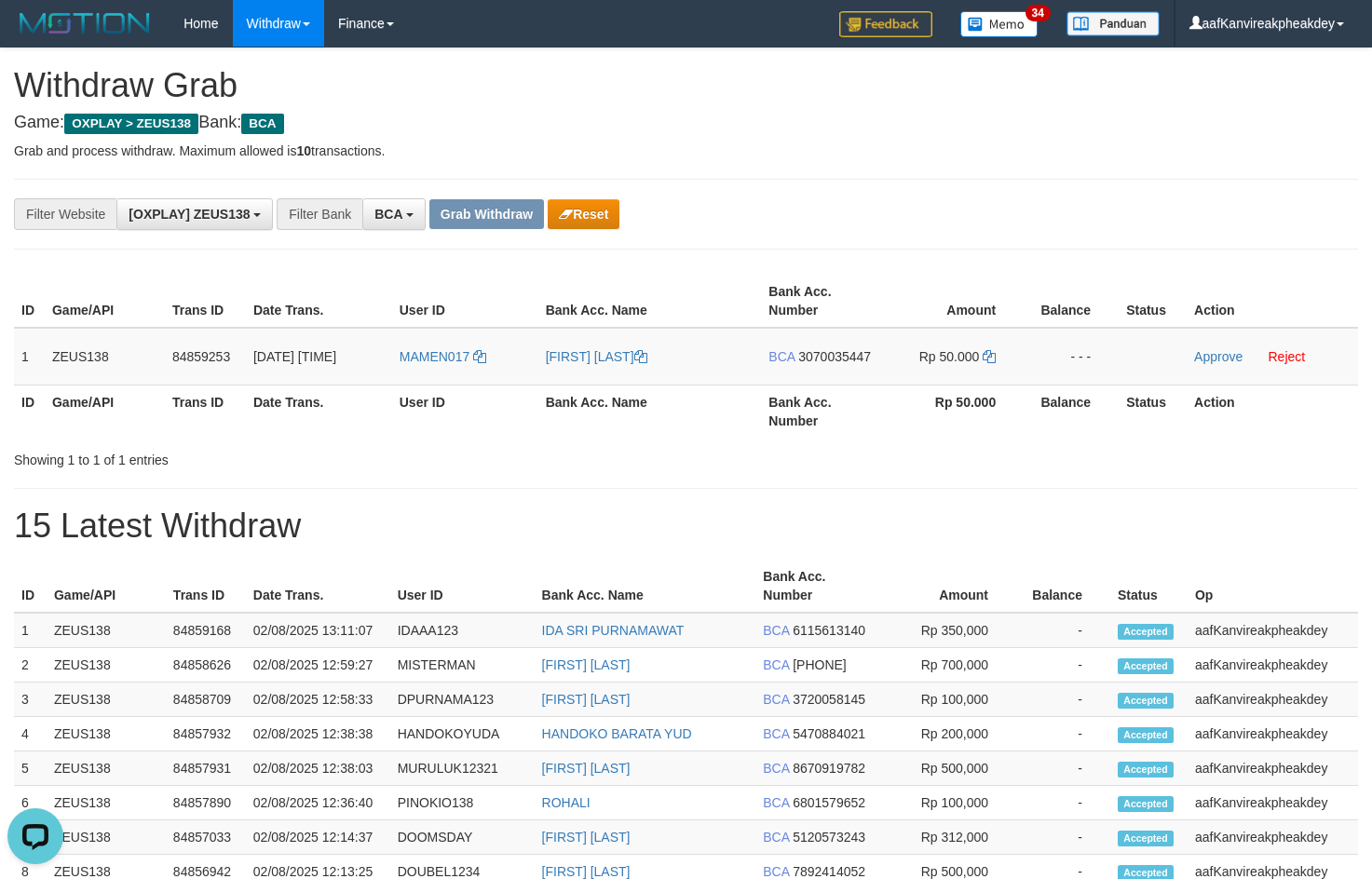 click on "Status" at bounding box center [1152, 301] 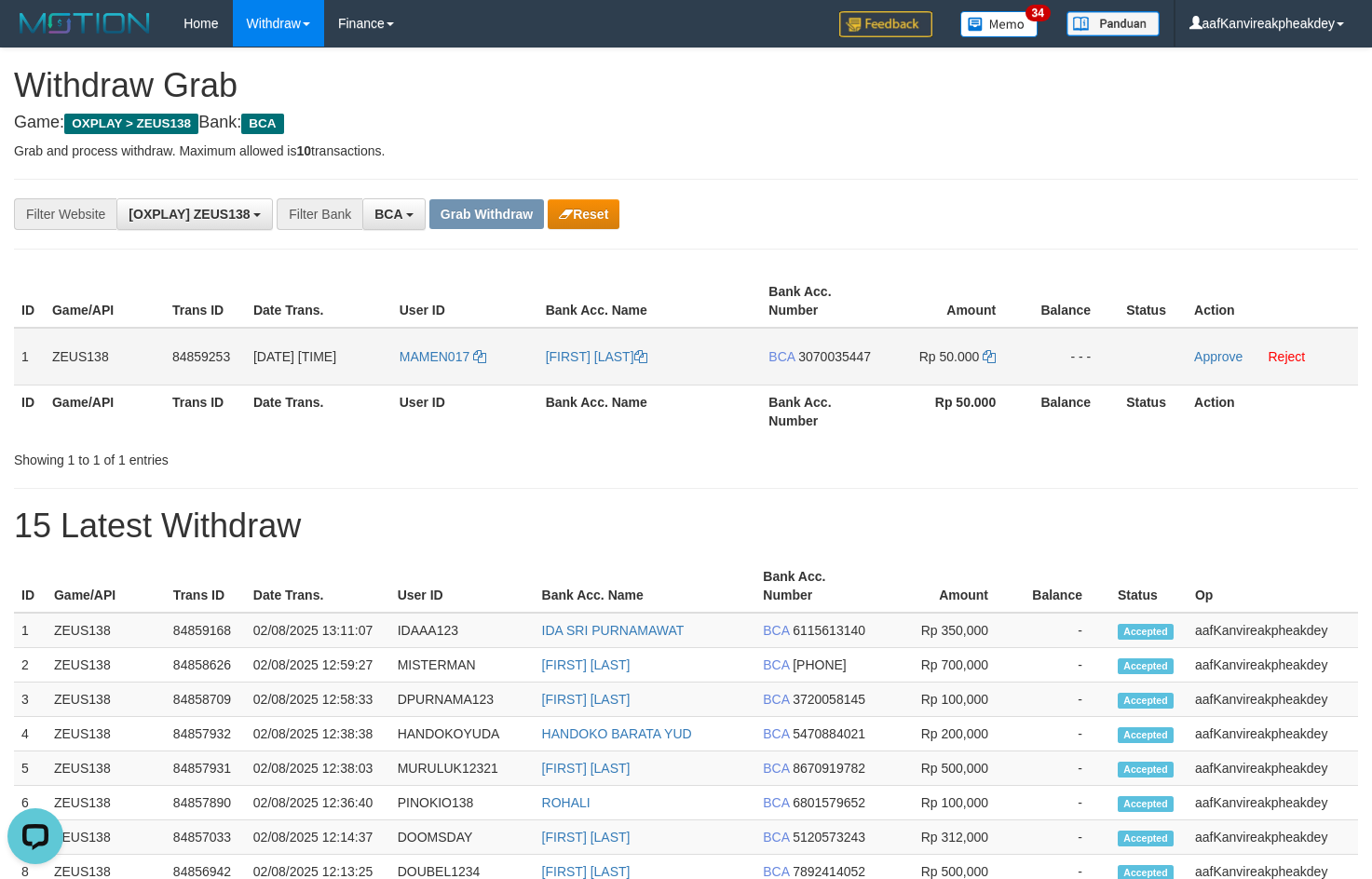 click on "3070035447" at bounding box center [835, 357] 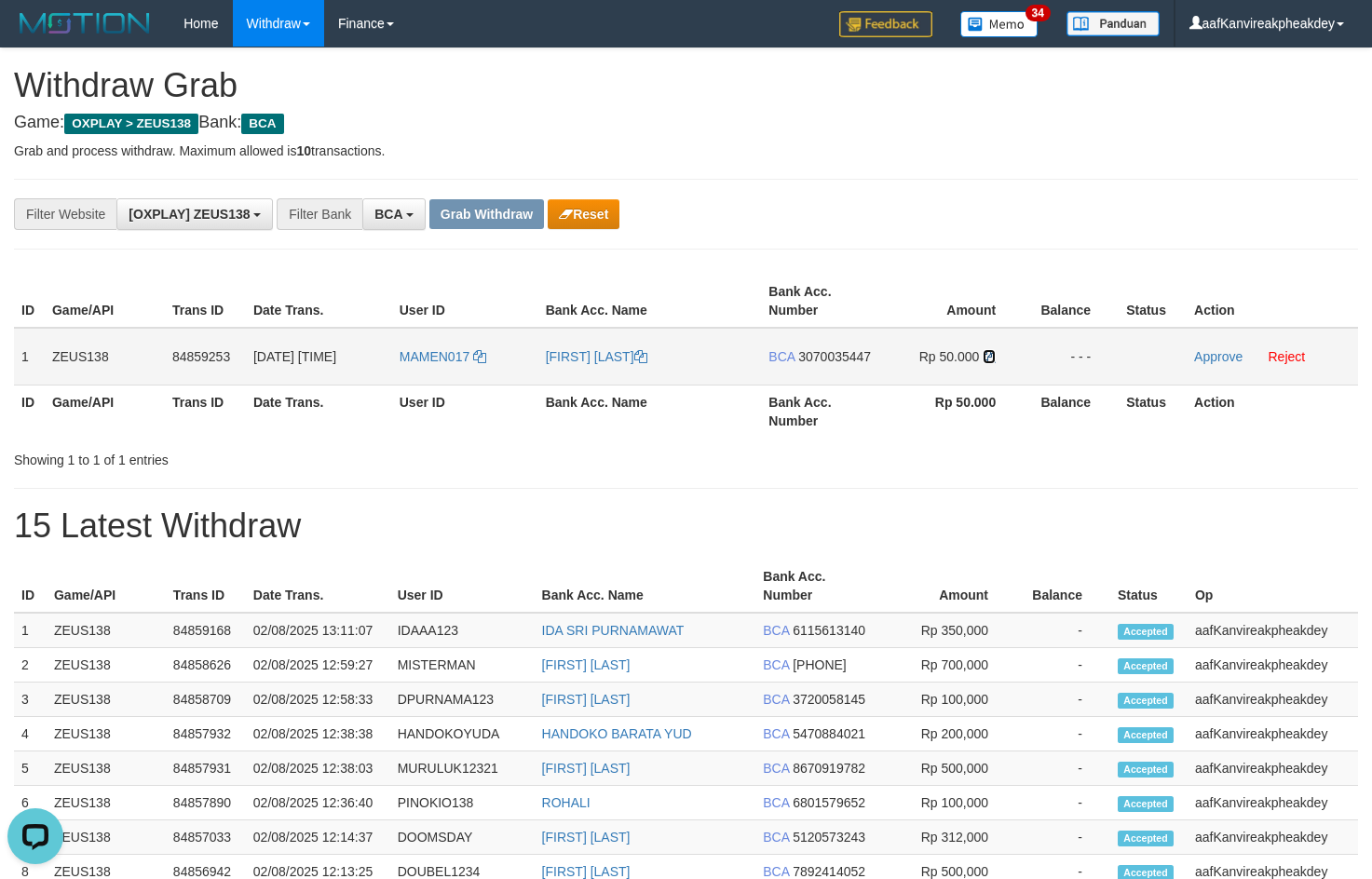 click at bounding box center (989, 357) 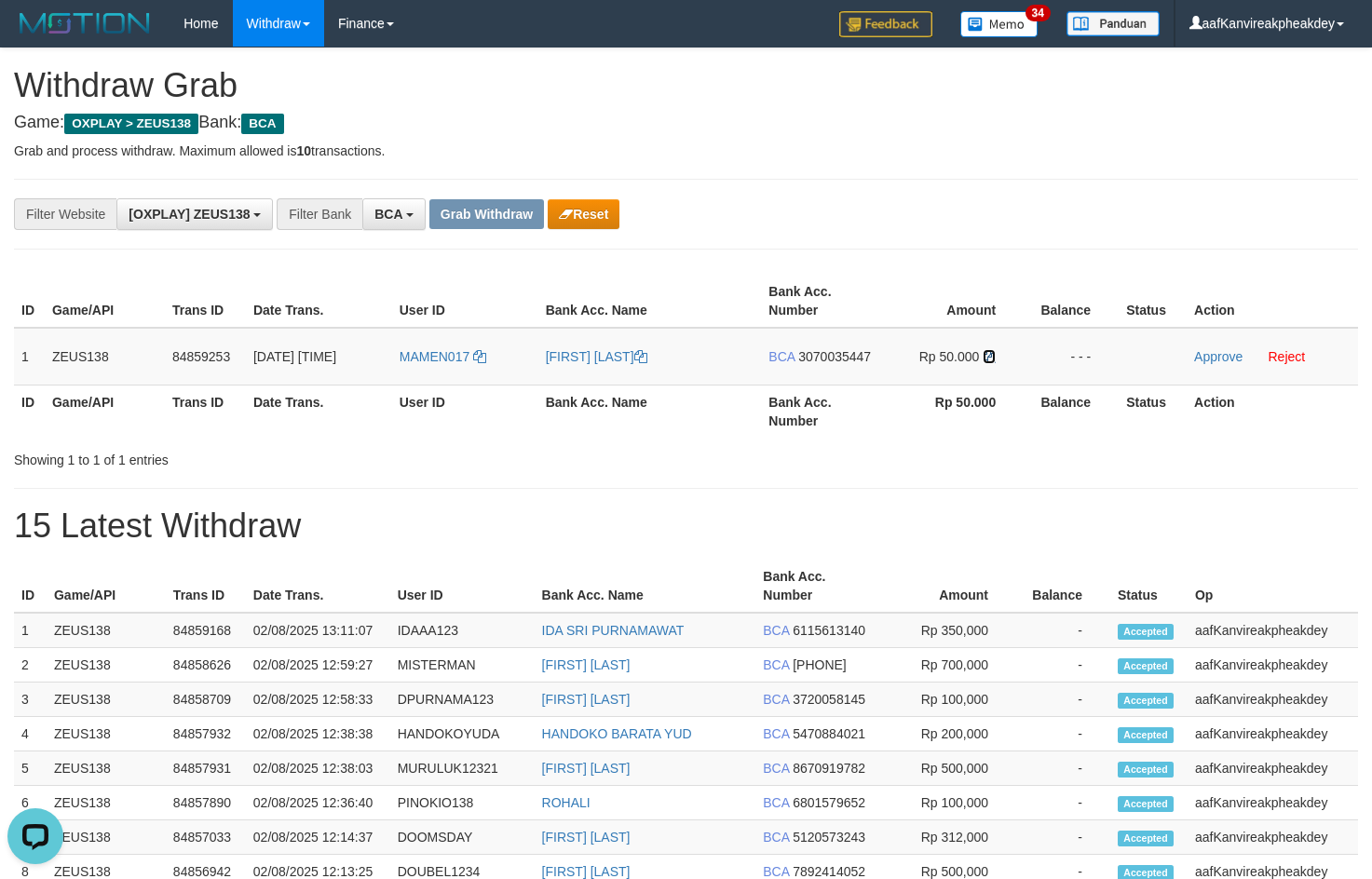 drag, startPoint x: 992, startPoint y: 358, endPoint x: 1381, endPoint y: 355, distance: 389.01157 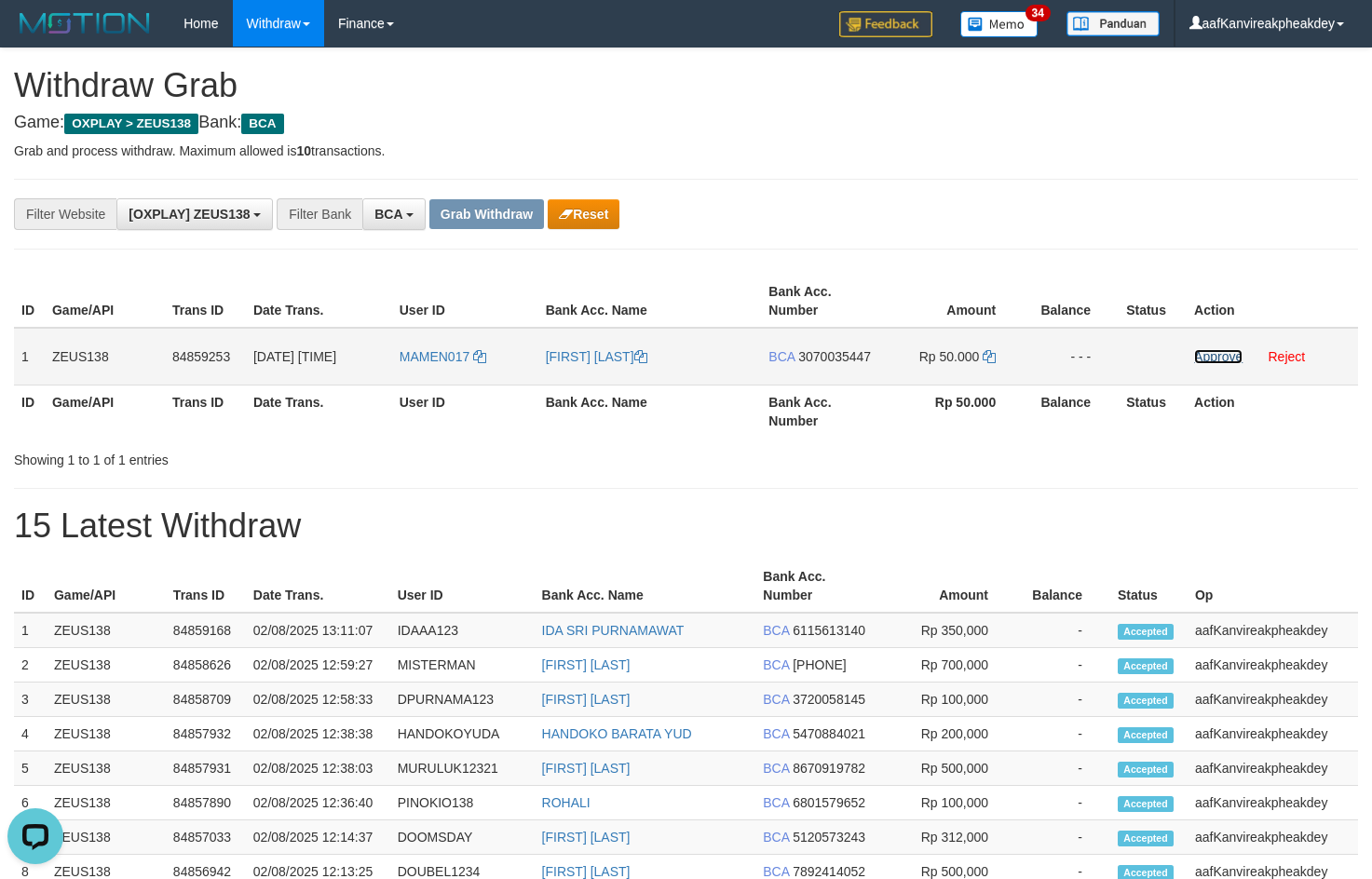 click on "Approve" at bounding box center [1218, 357] 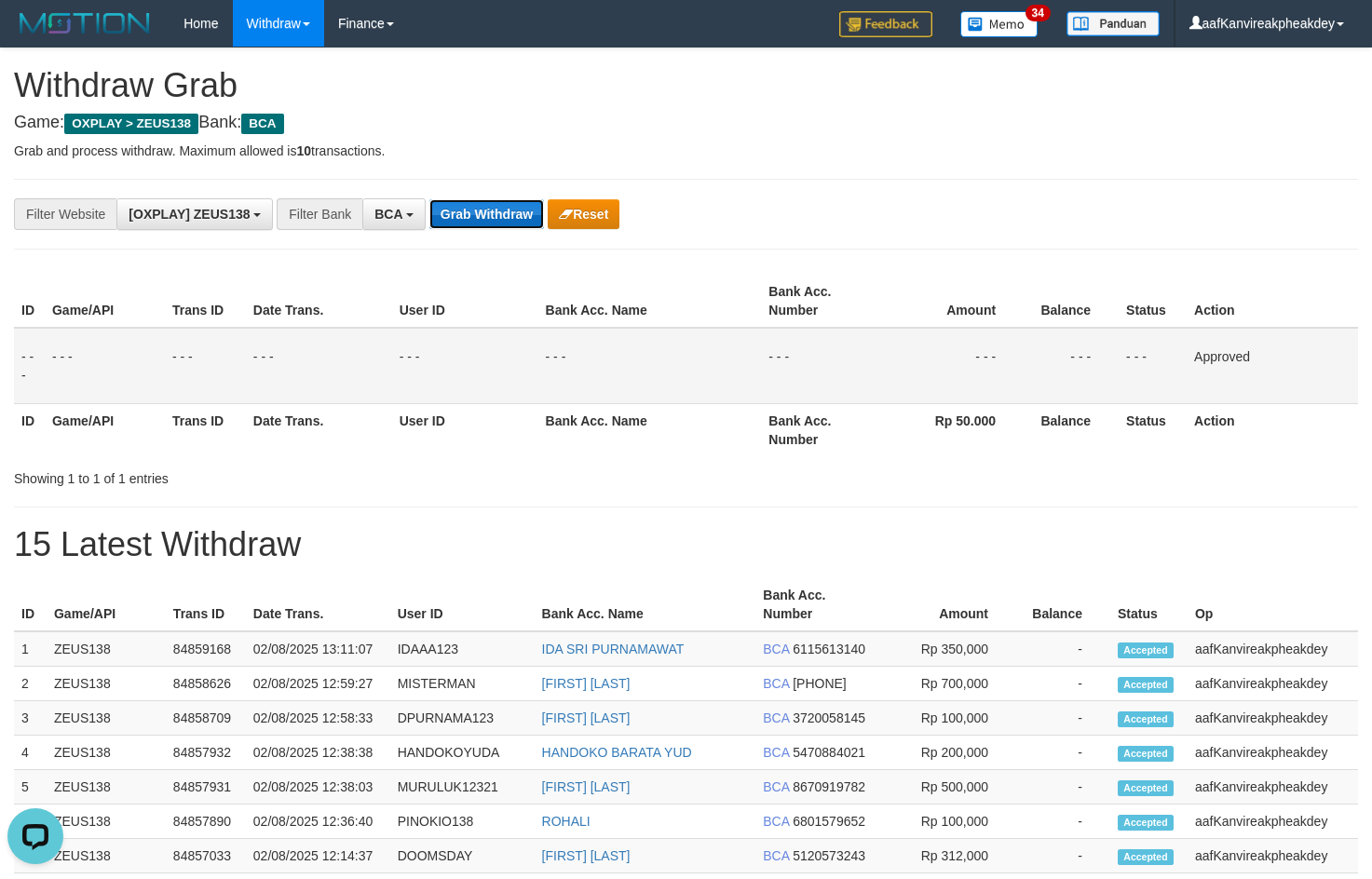 click on "Grab Withdraw" at bounding box center (486, 214) 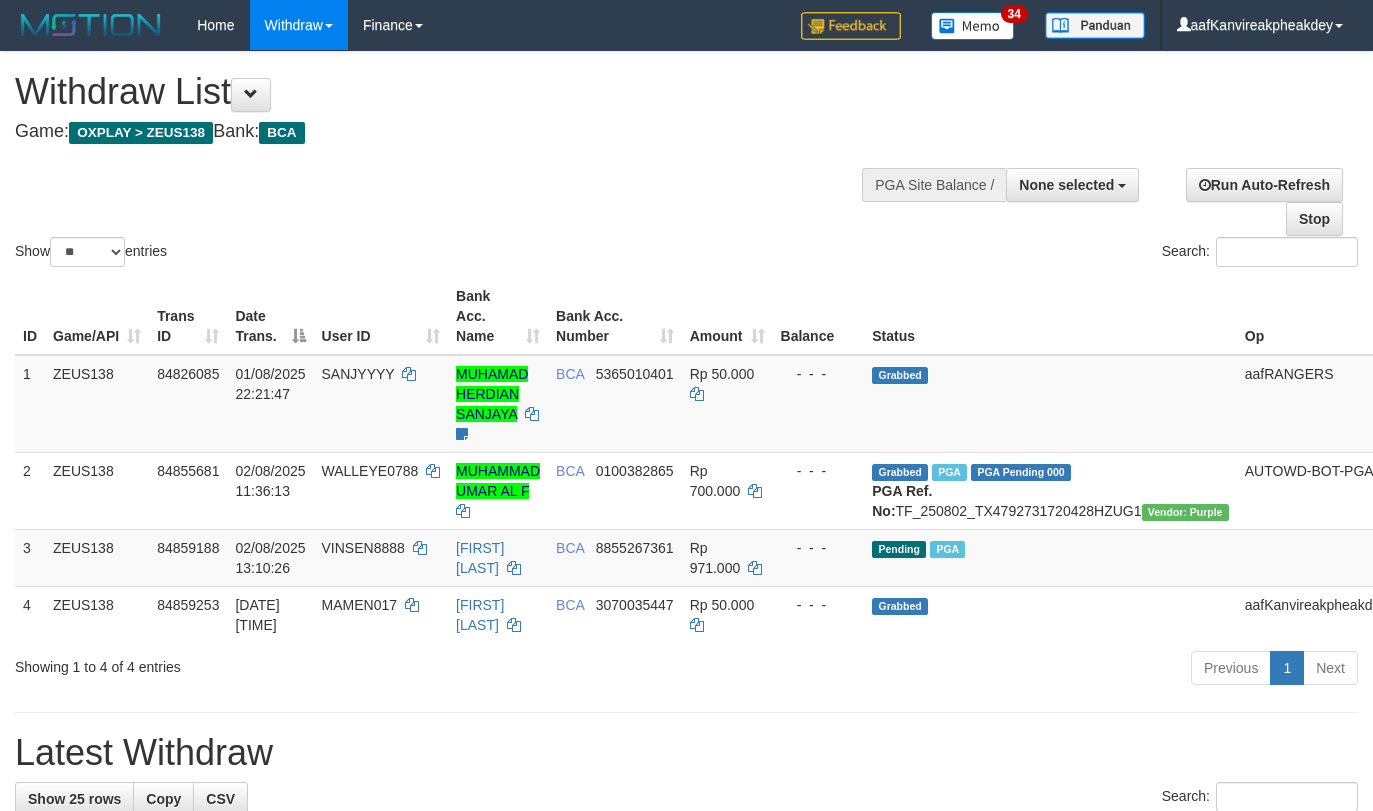 select 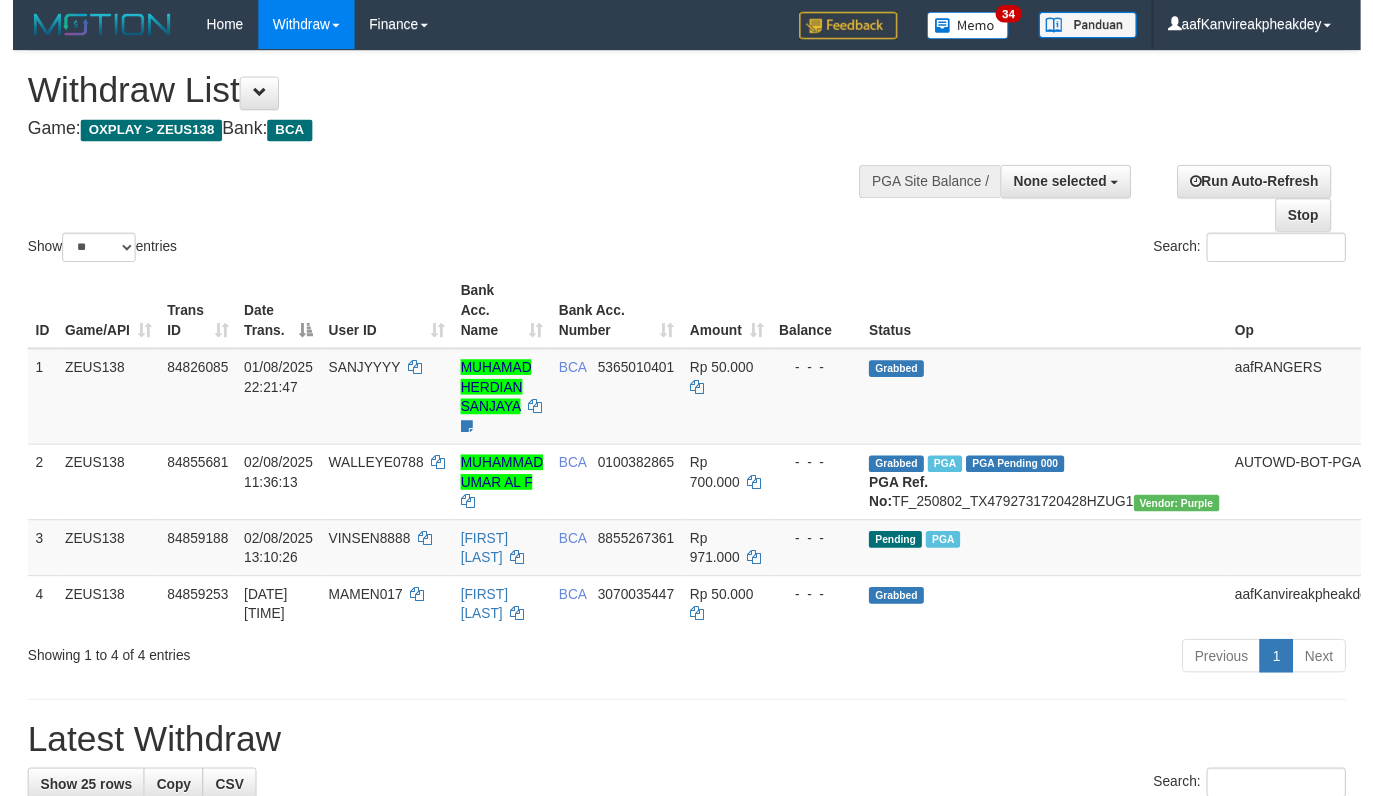 scroll, scrollTop: 0, scrollLeft: 0, axis: both 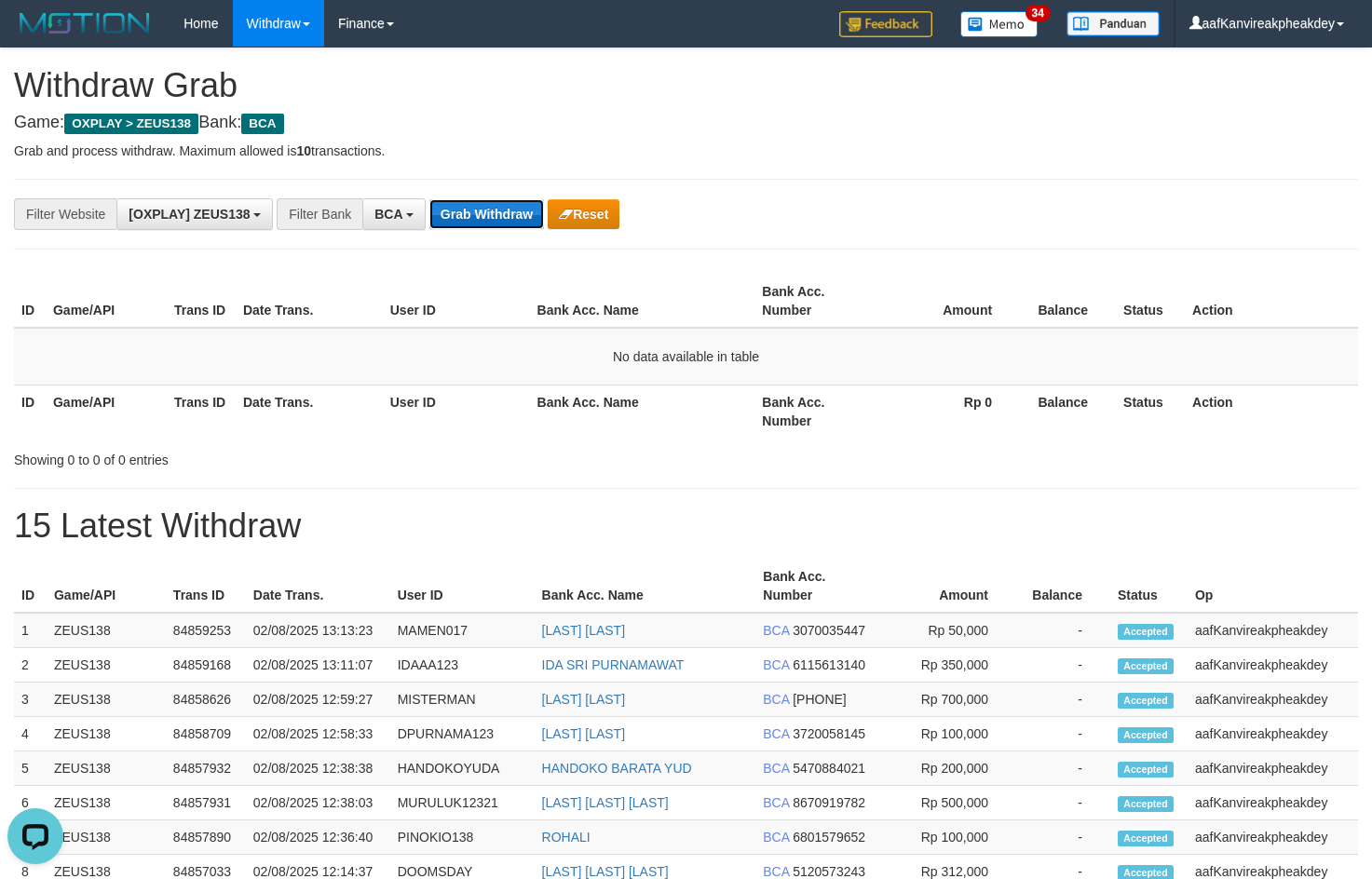 click on "Grab Withdraw" at bounding box center (486, 214) 